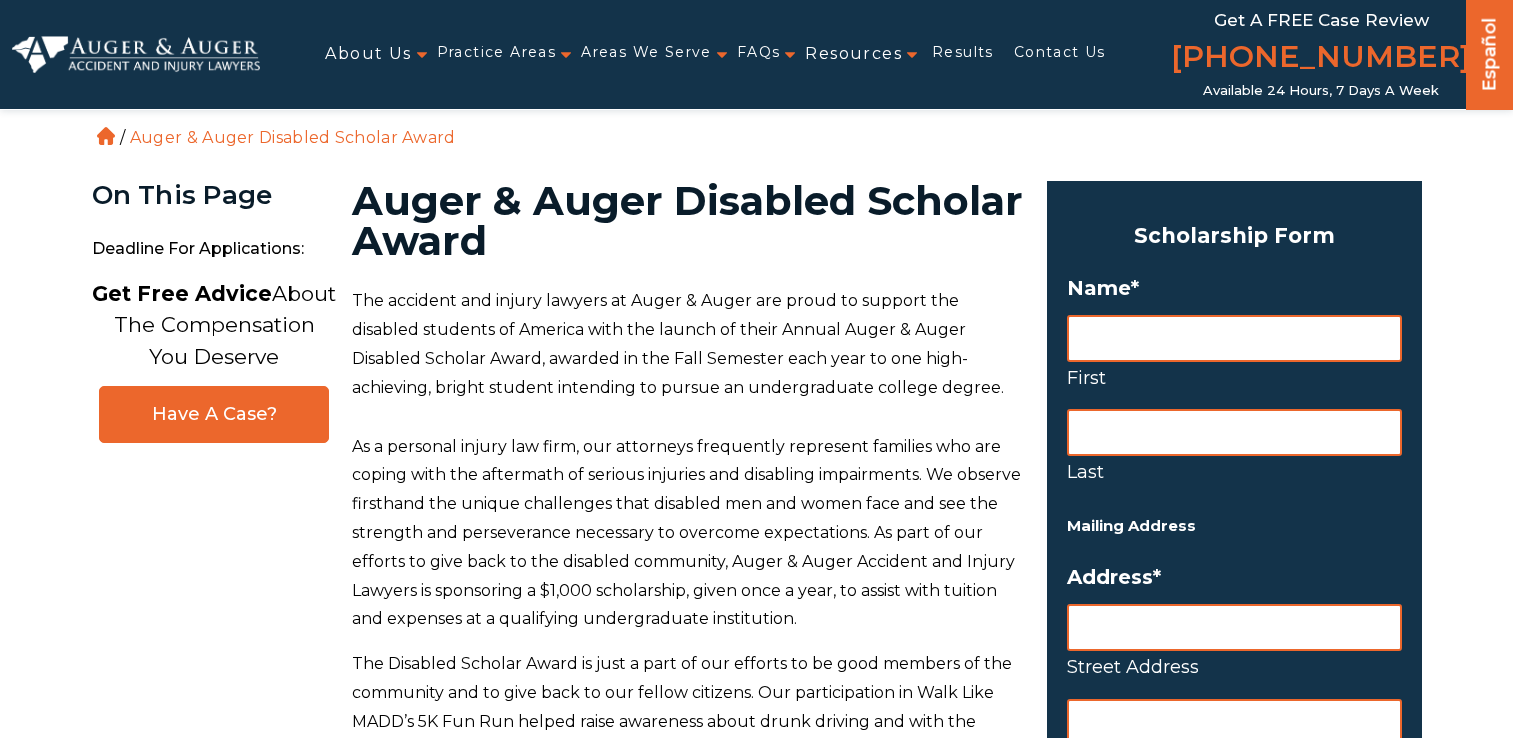 scroll, scrollTop: 0, scrollLeft: 0, axis: both 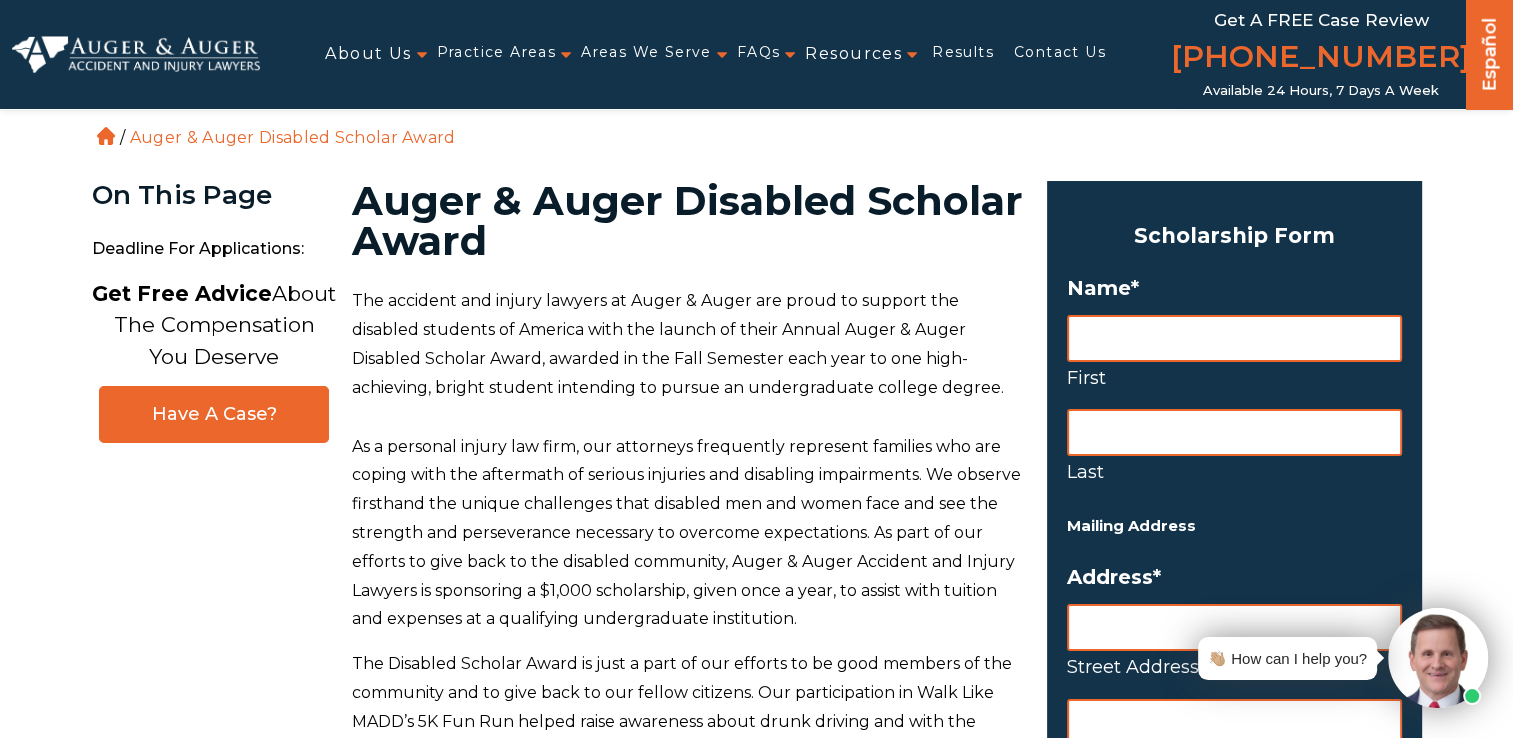 click on "First" at bounding box center (1234, 338) 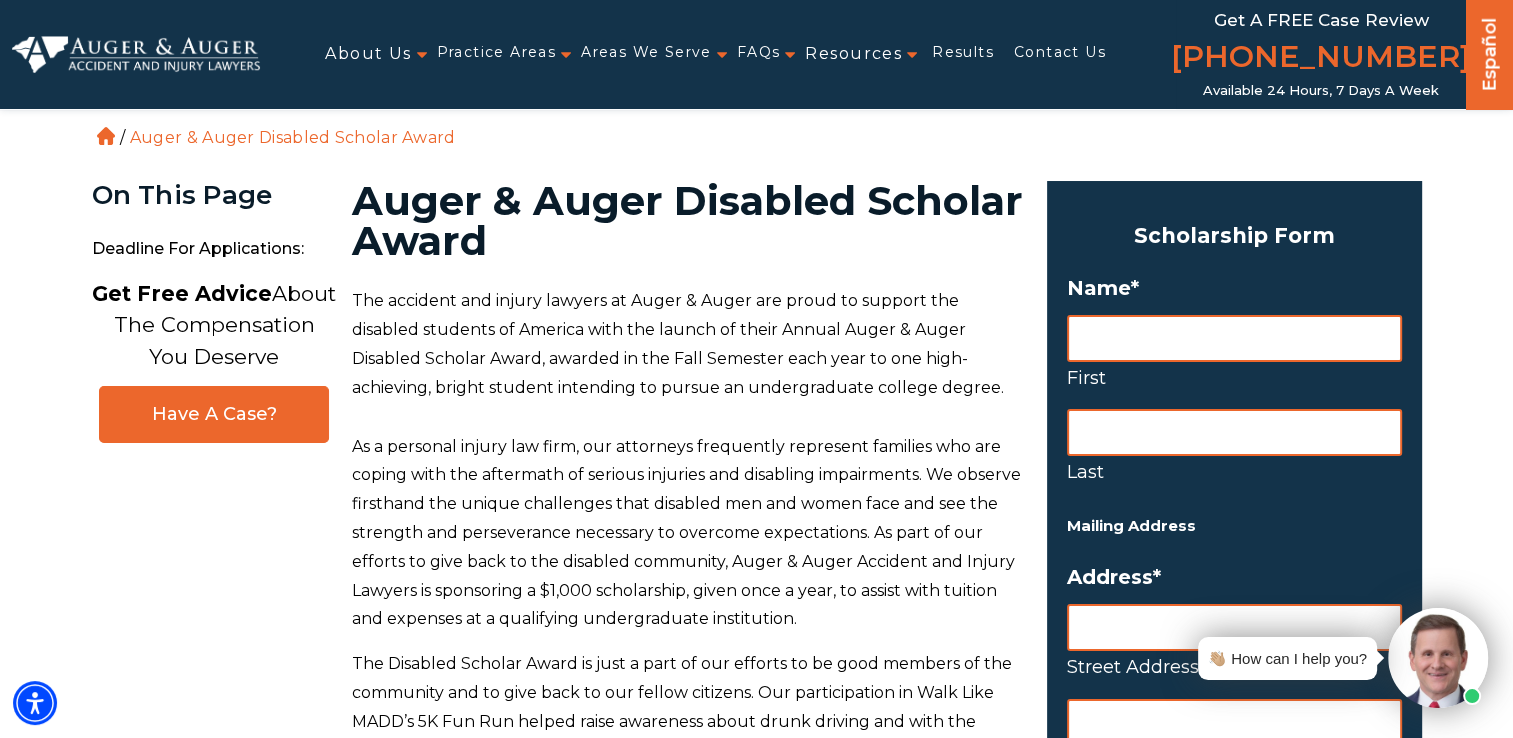 type on "Oakley" 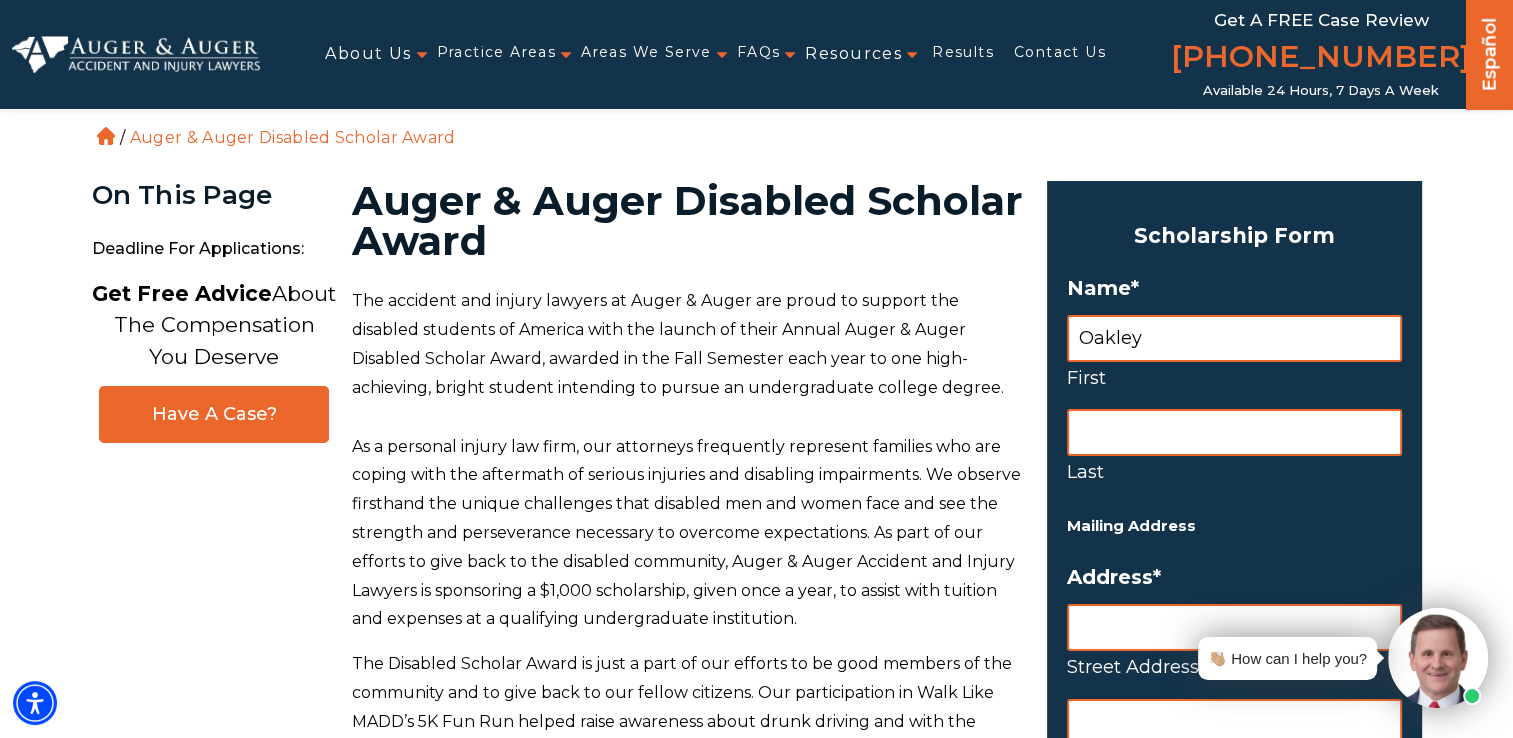type on "Peterson" 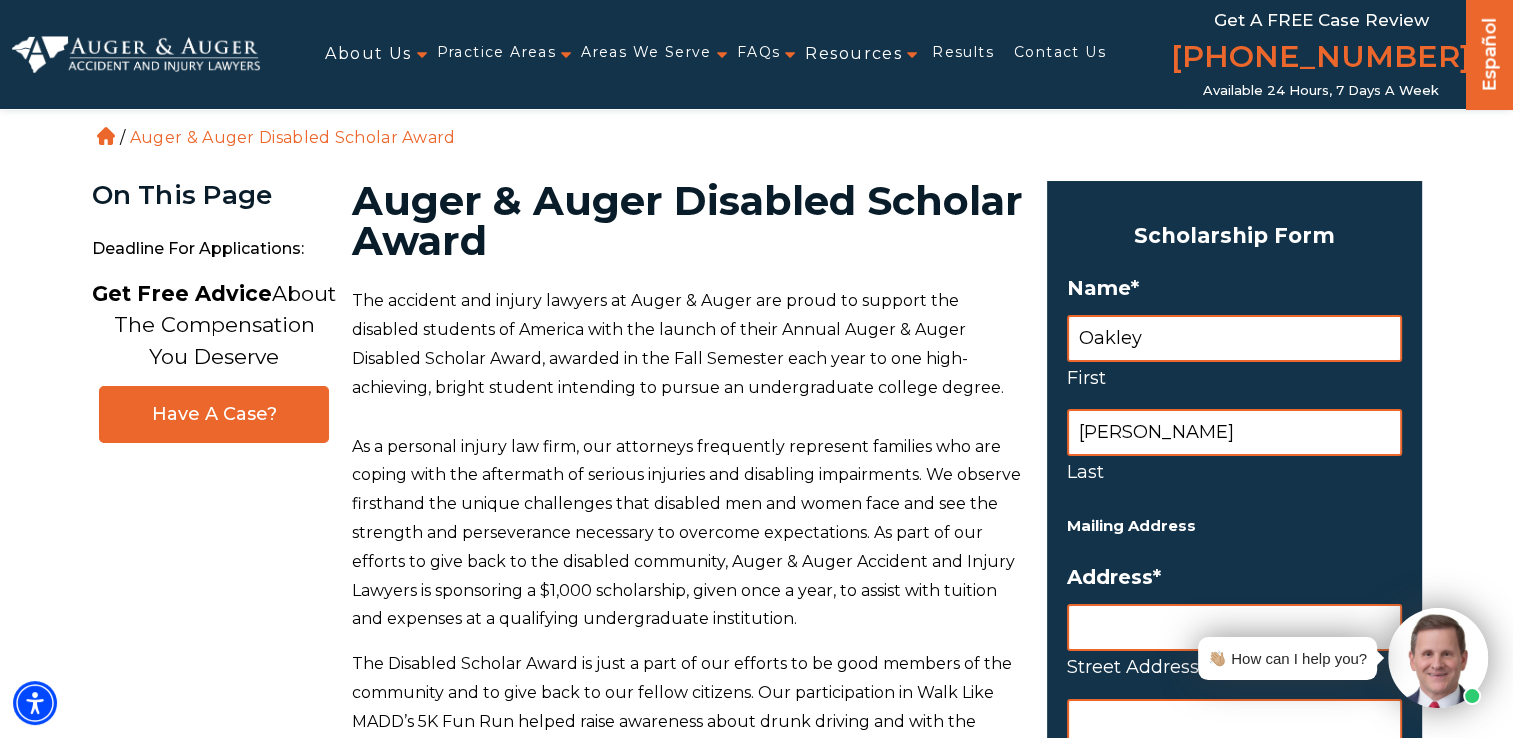 type on "942 East 430 South, Santaquin, Utah,84655" 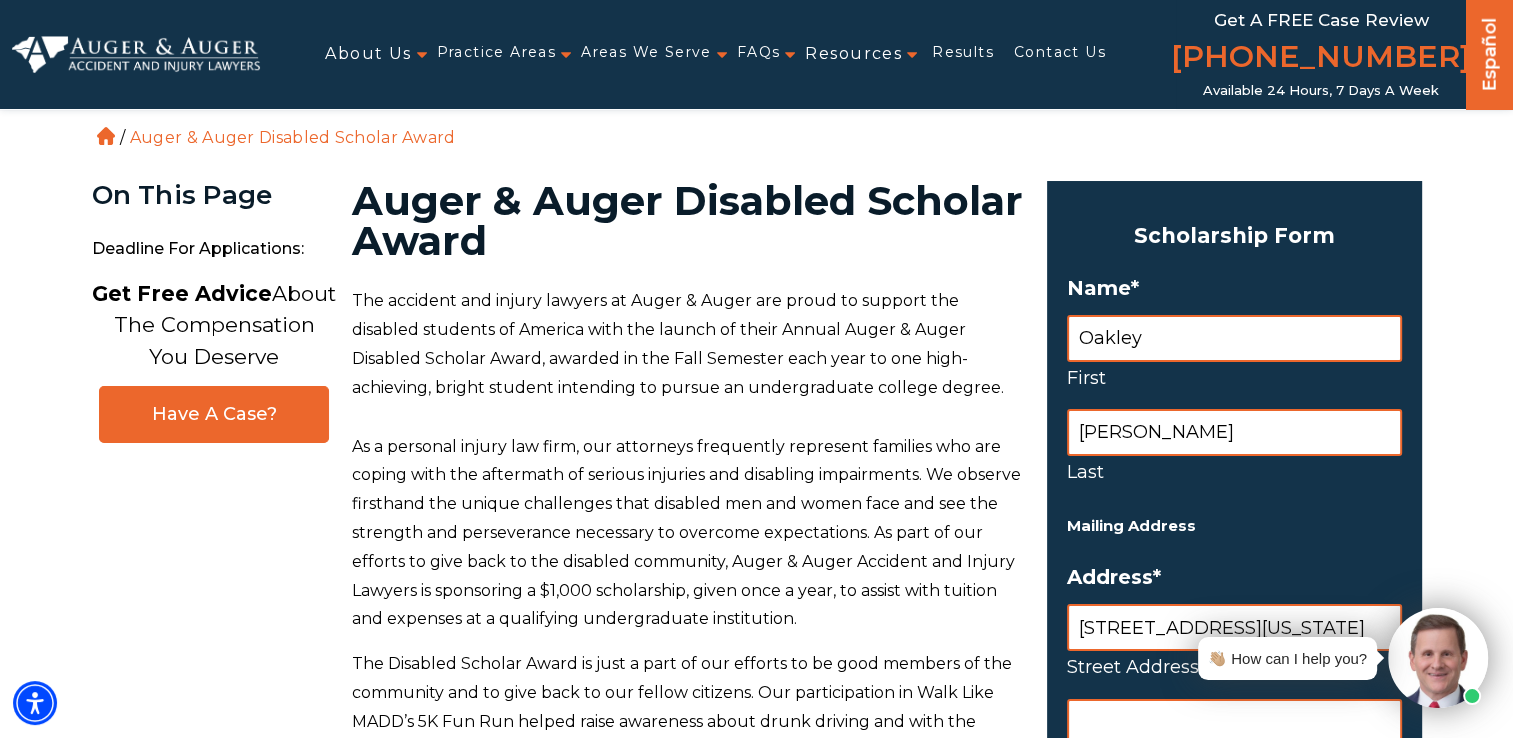 type on "Utah" 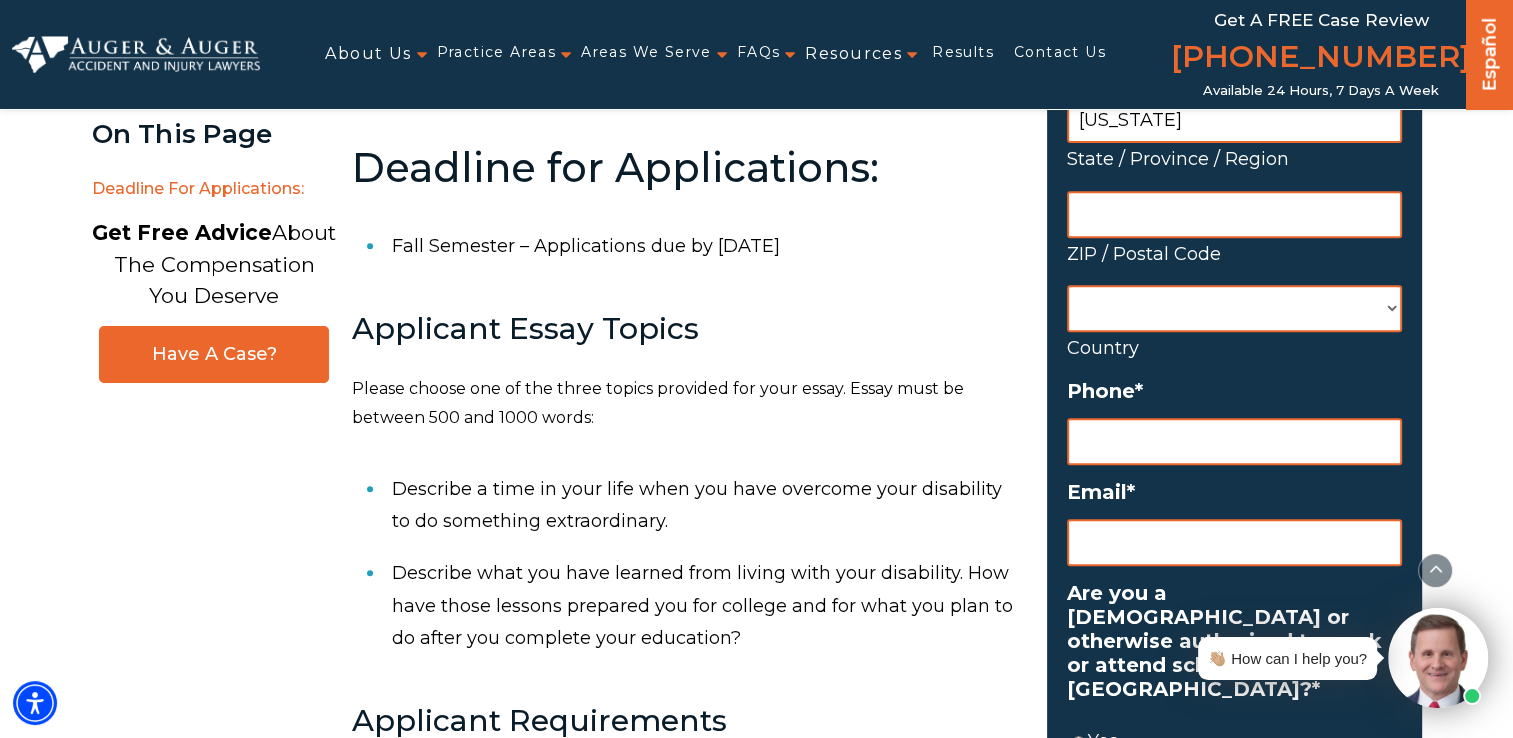 scroll, scrollTop: 792, scrollLeft: 0, axis: vertical 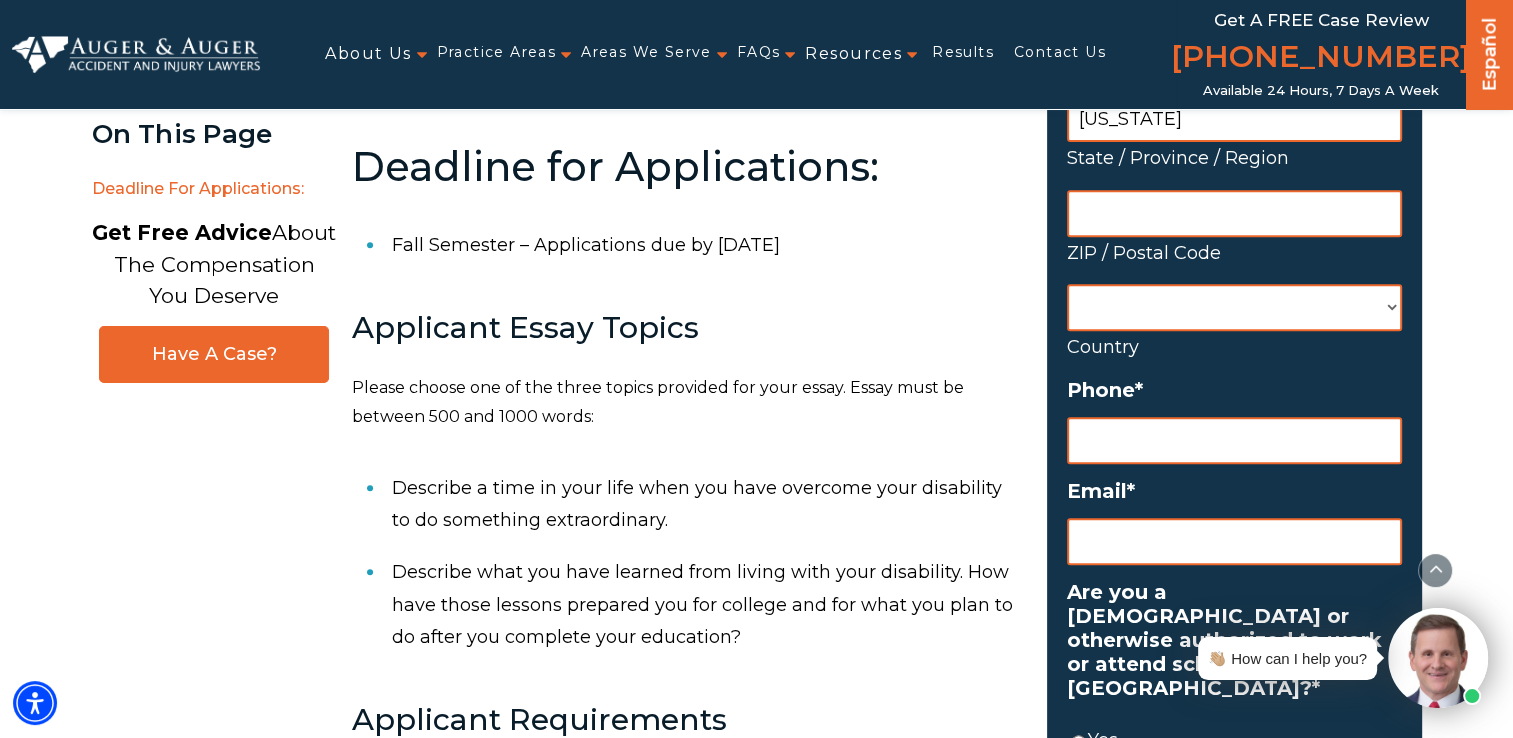 type on "(___) ___-____" 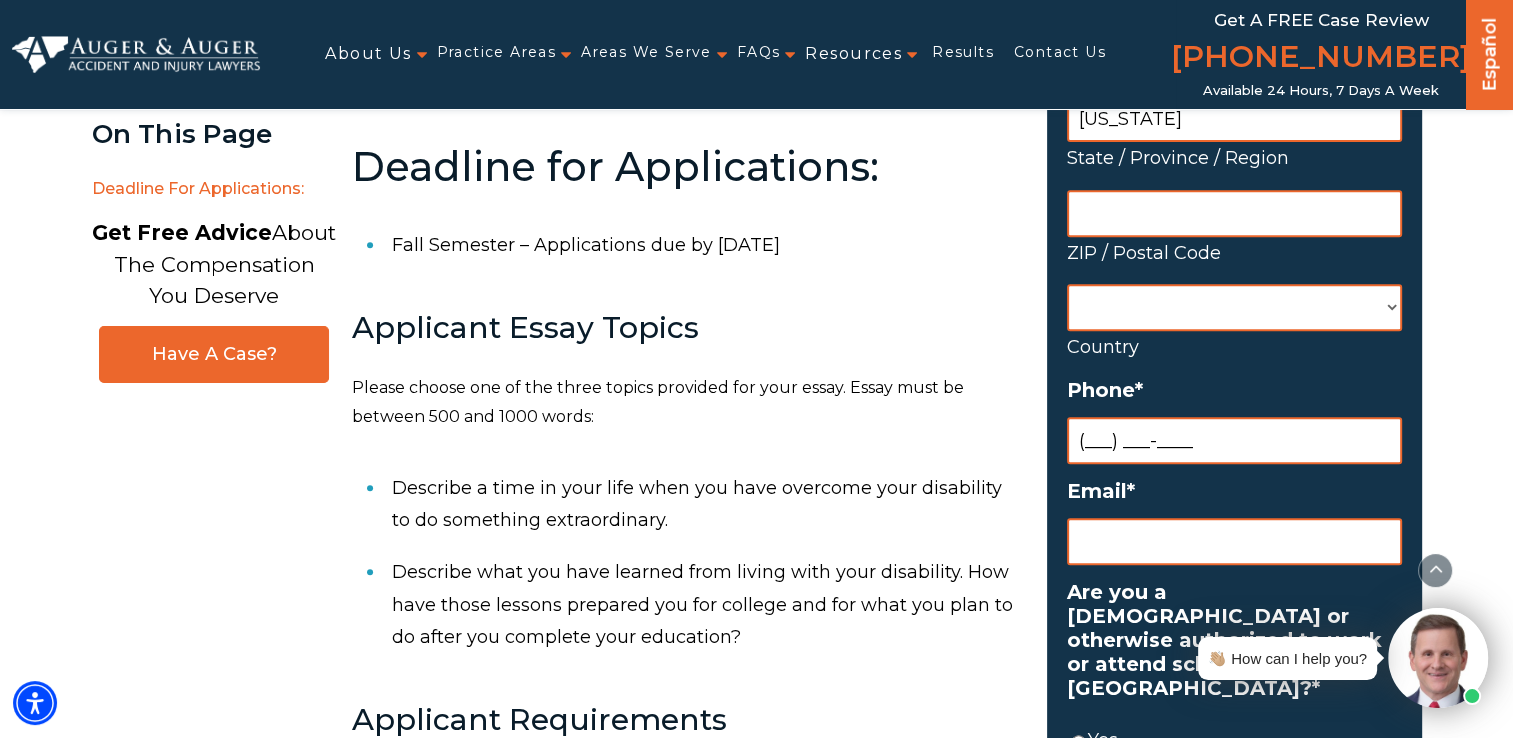 click on "(___) ___-____" at bounding box center (1234, 440) 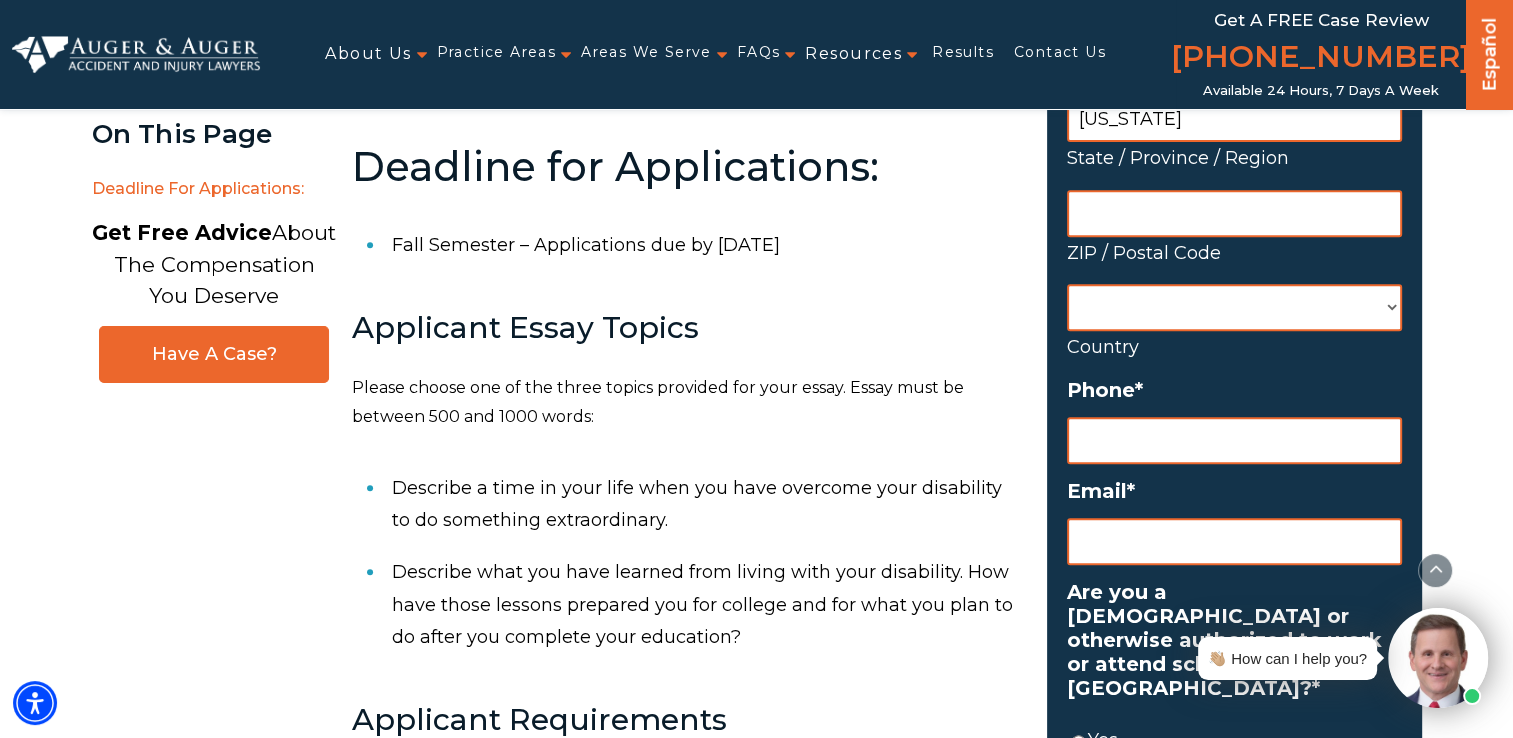 click on "ZIP / Postal Code" at bounding box center (1234, 213) 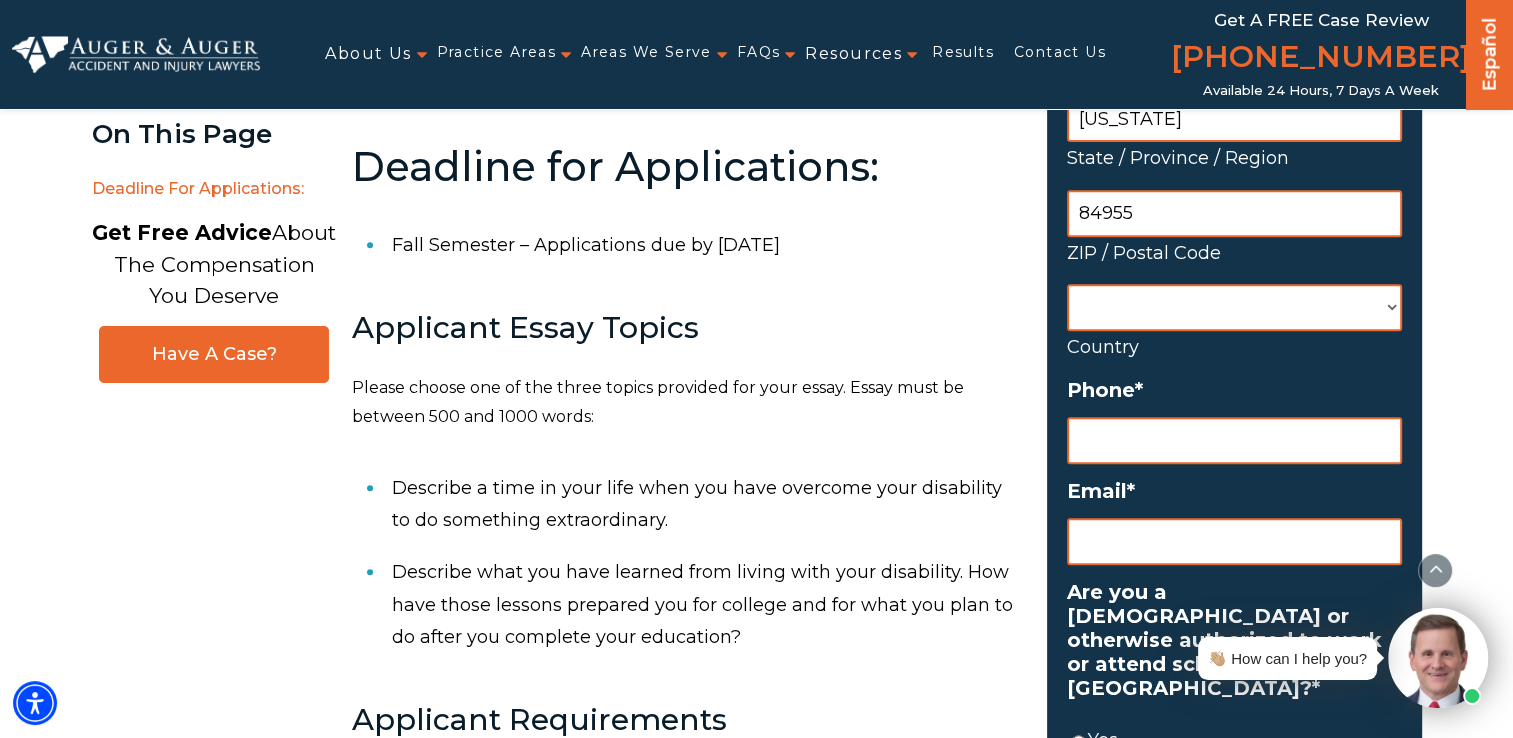type on "84955" 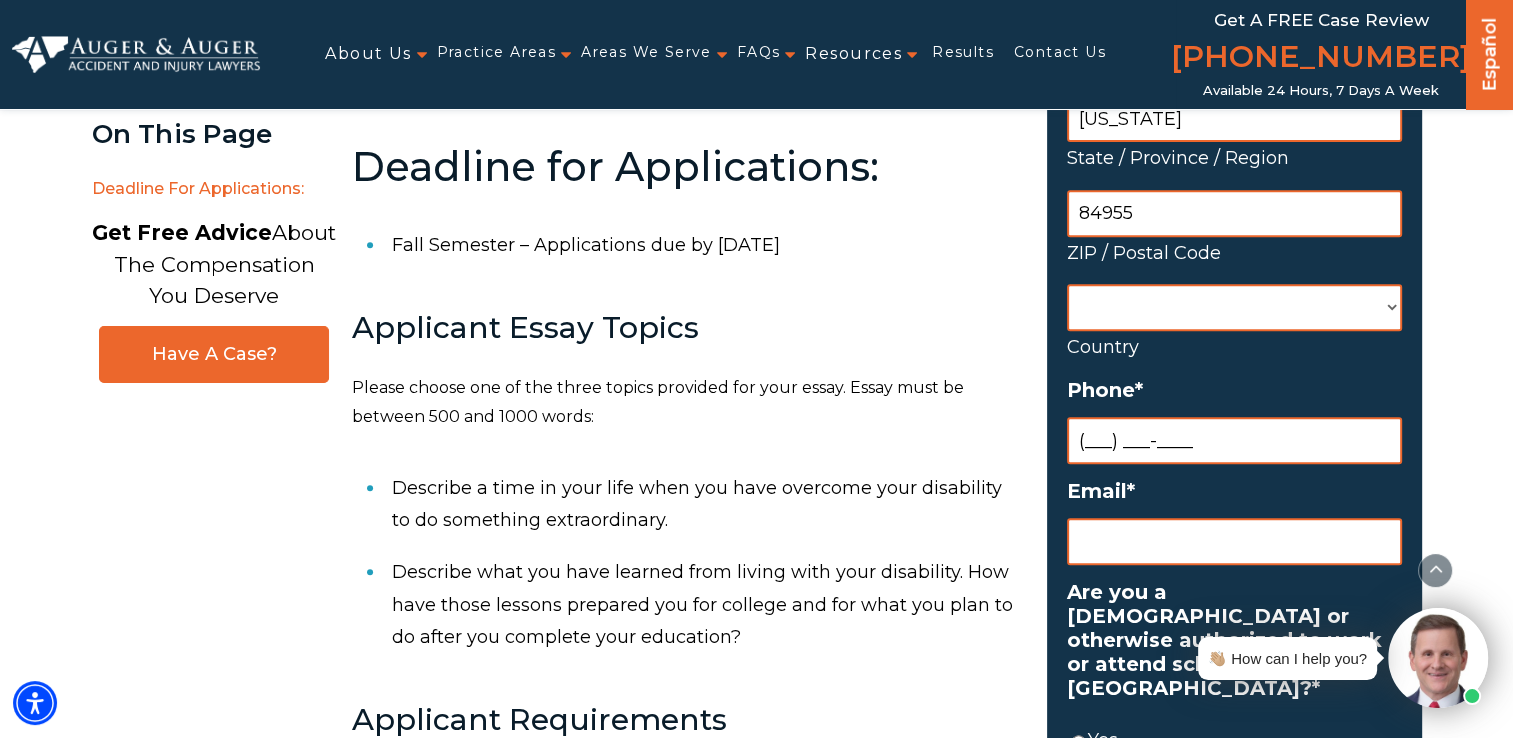 click on "(___) ___-____" at bounding box center (1234, 440) 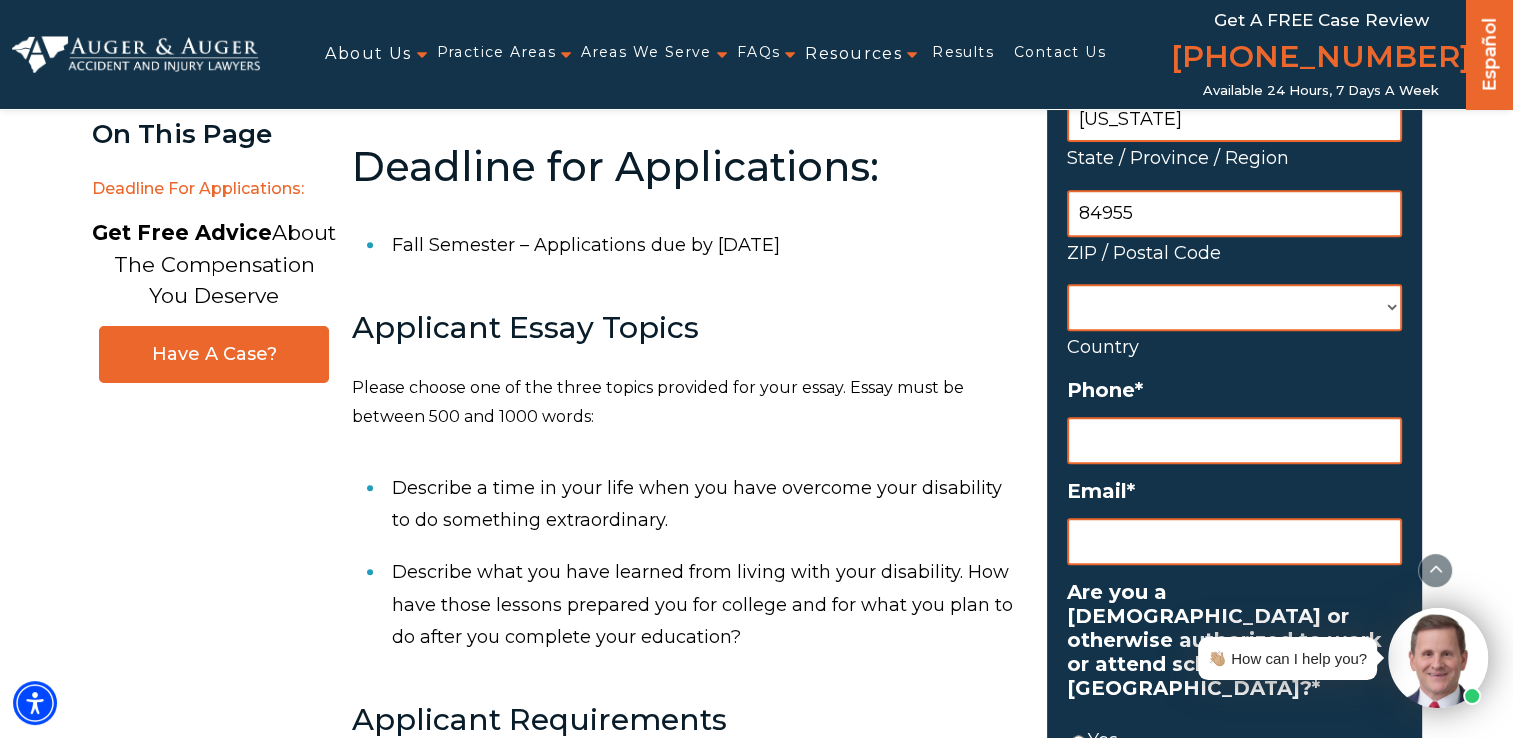 type on "(___) ___-____" 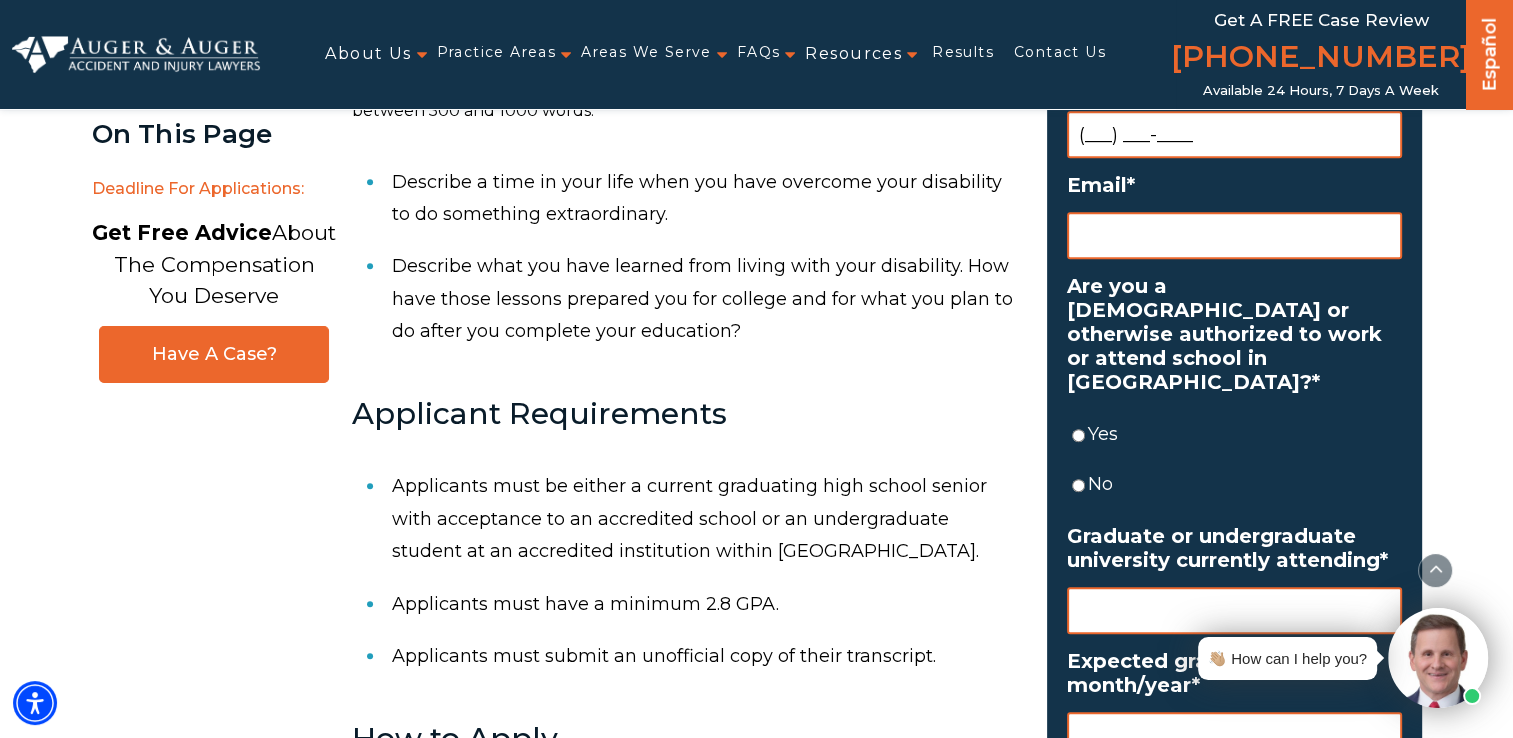 scroll, scrollTop: 1096, scrollLeft: 0, axis: vertical 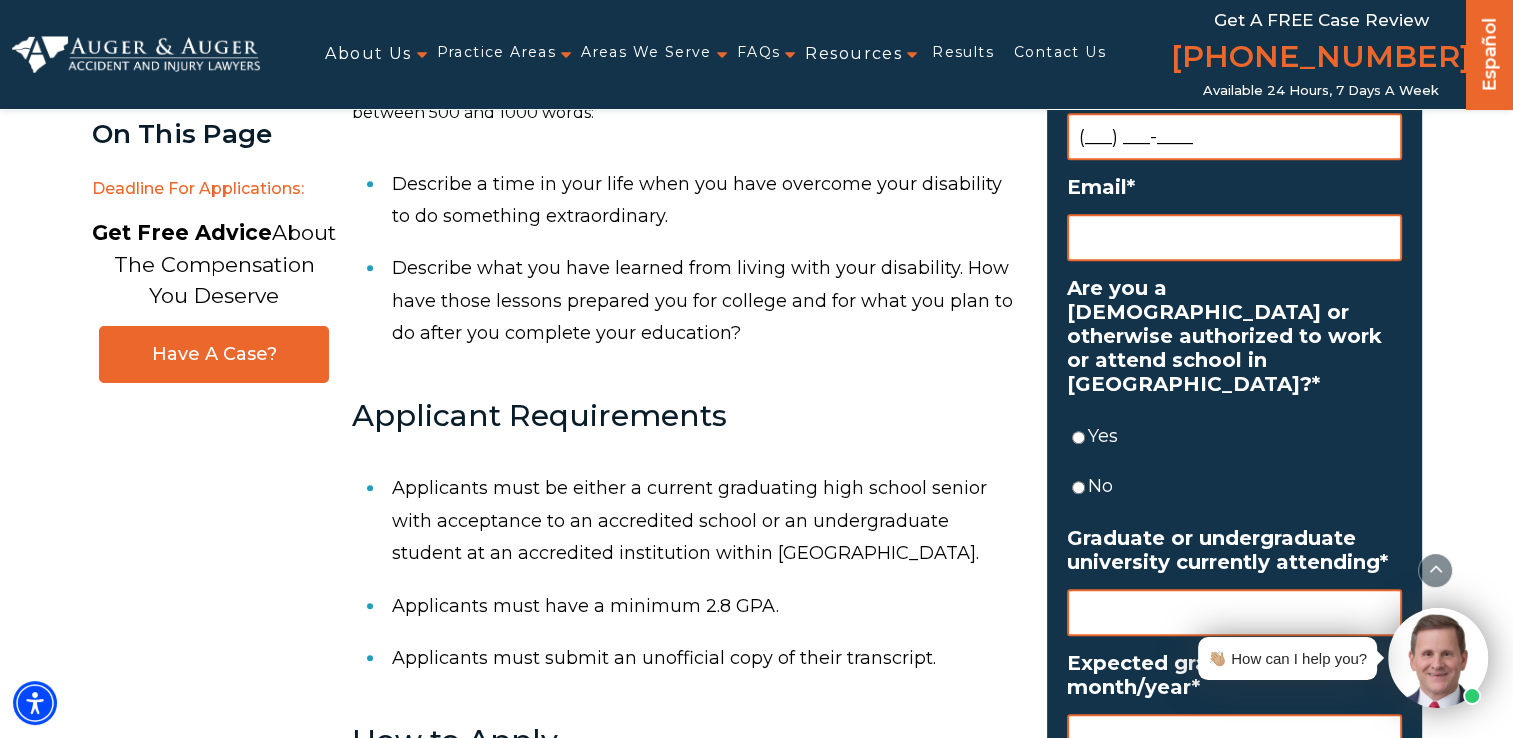 type 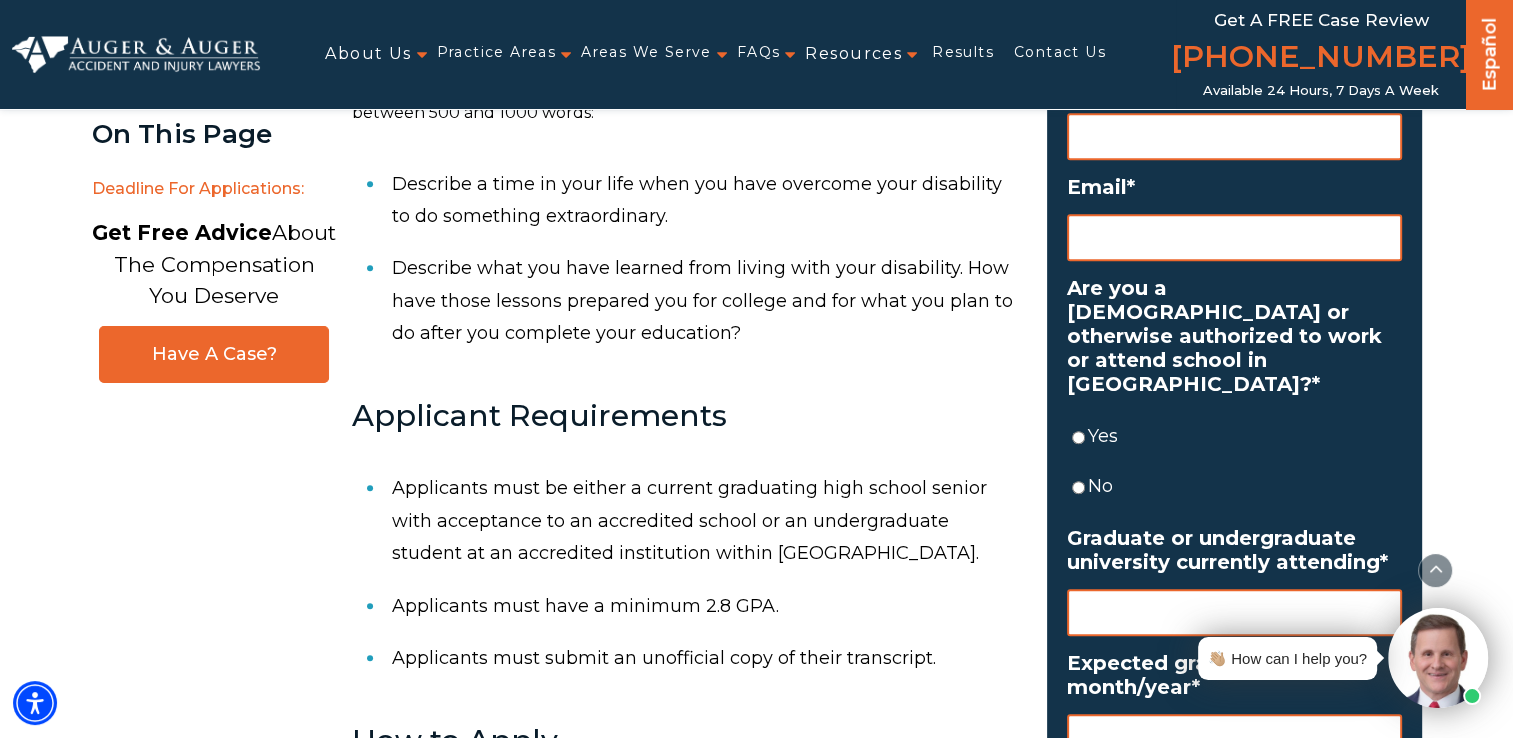 click on "Yes" at bounding box center (1078, 437) 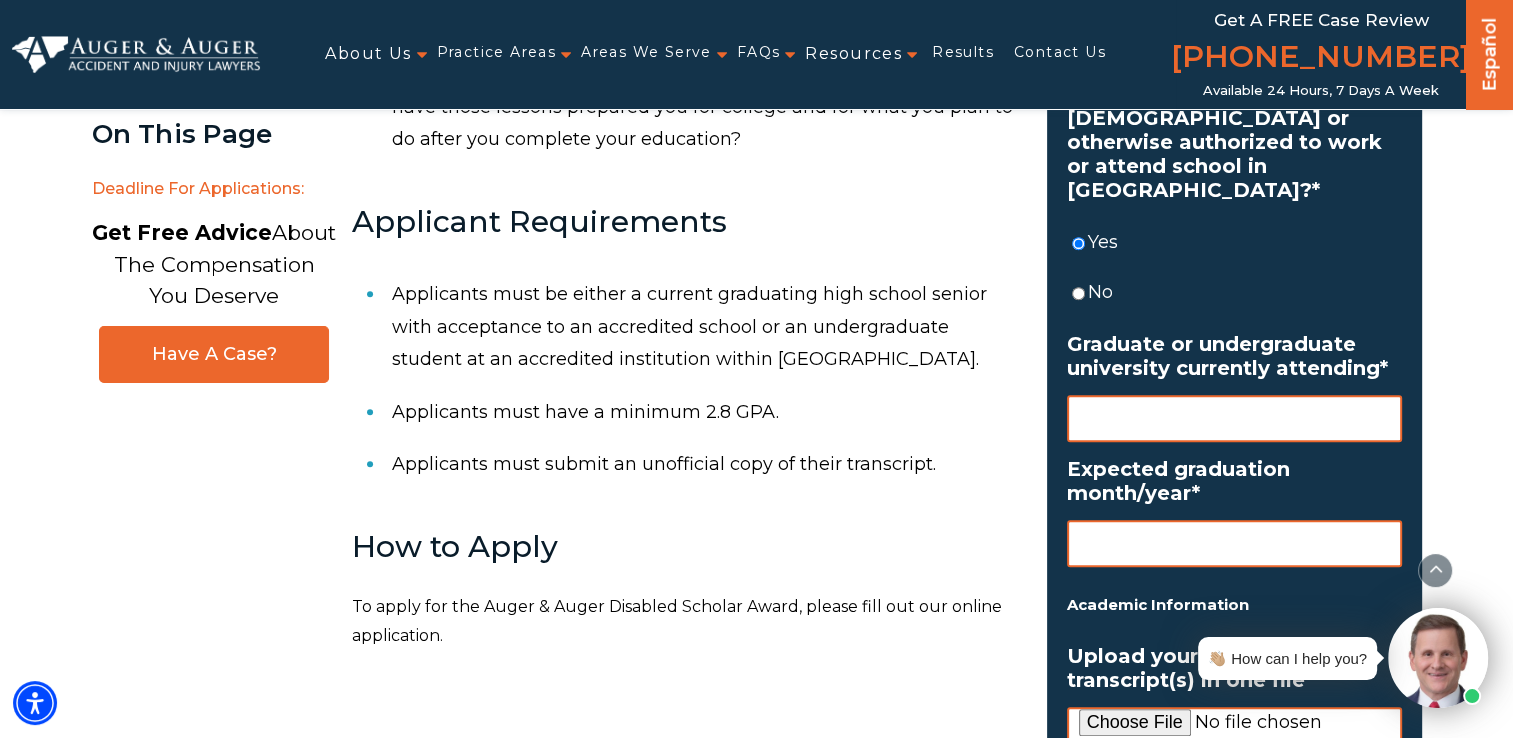 scroll, scrollTop: 1295, scrollLeft: 0, axis: vertical 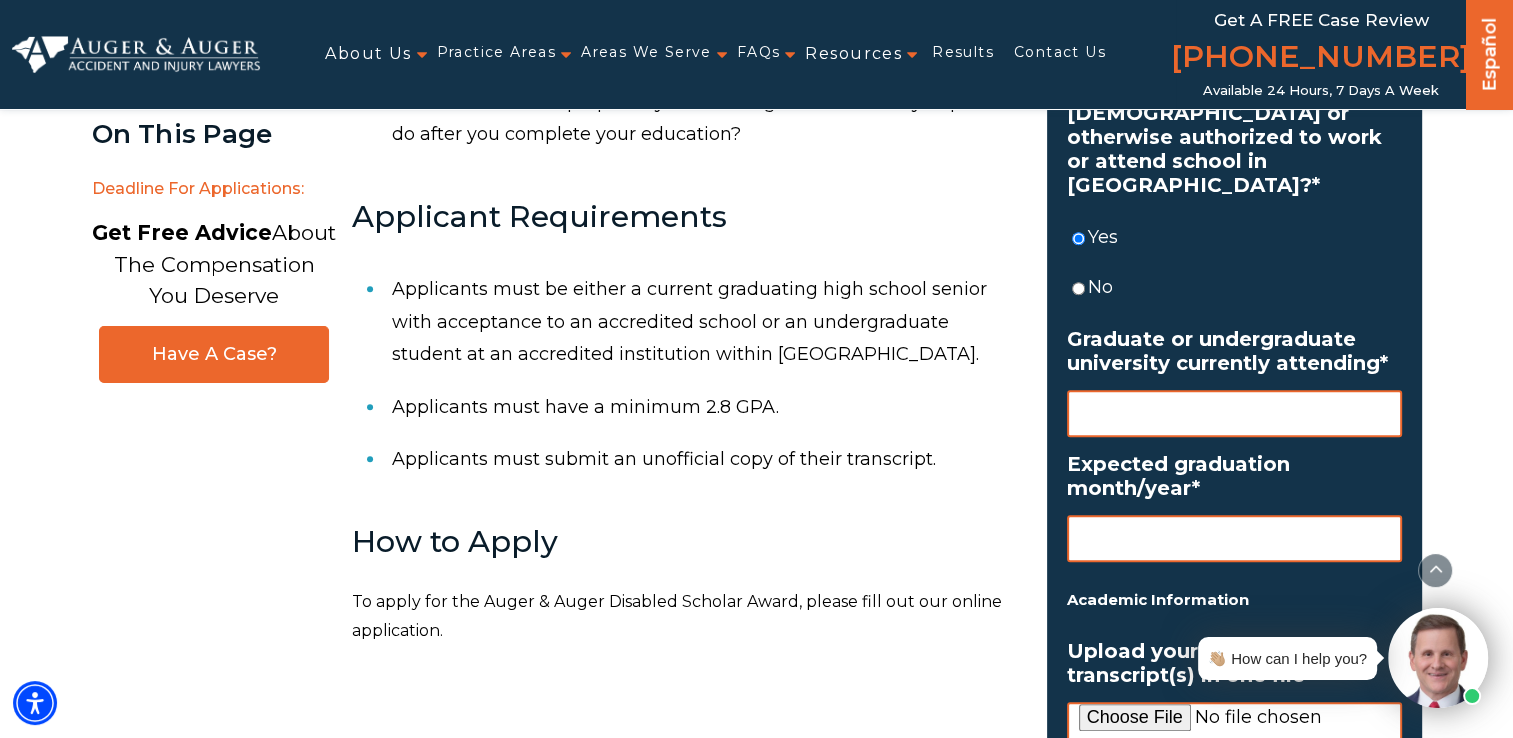 click on "Graduate or undergraduate university currently attending *" at bounding box center (1234, 413) 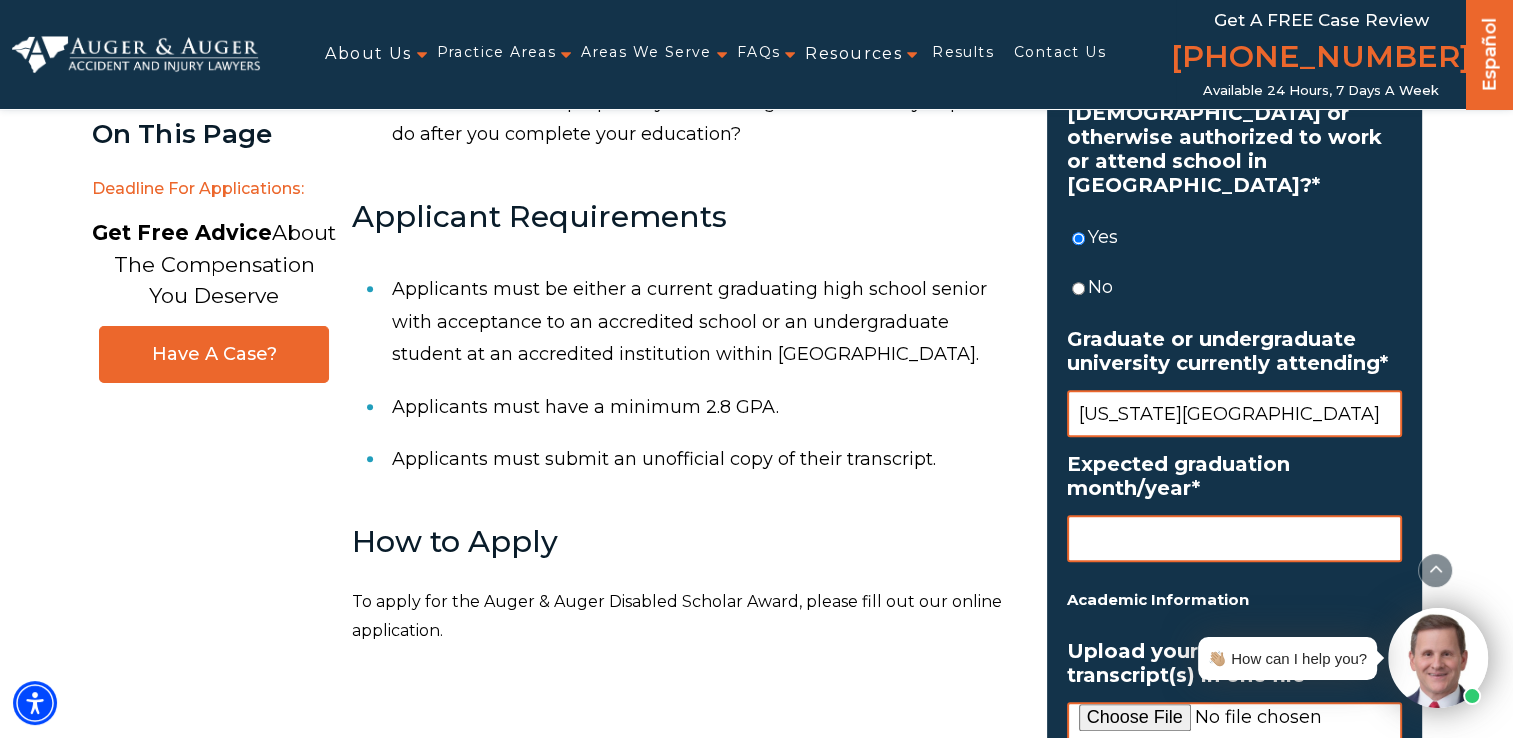 type on "Utah Valley University" 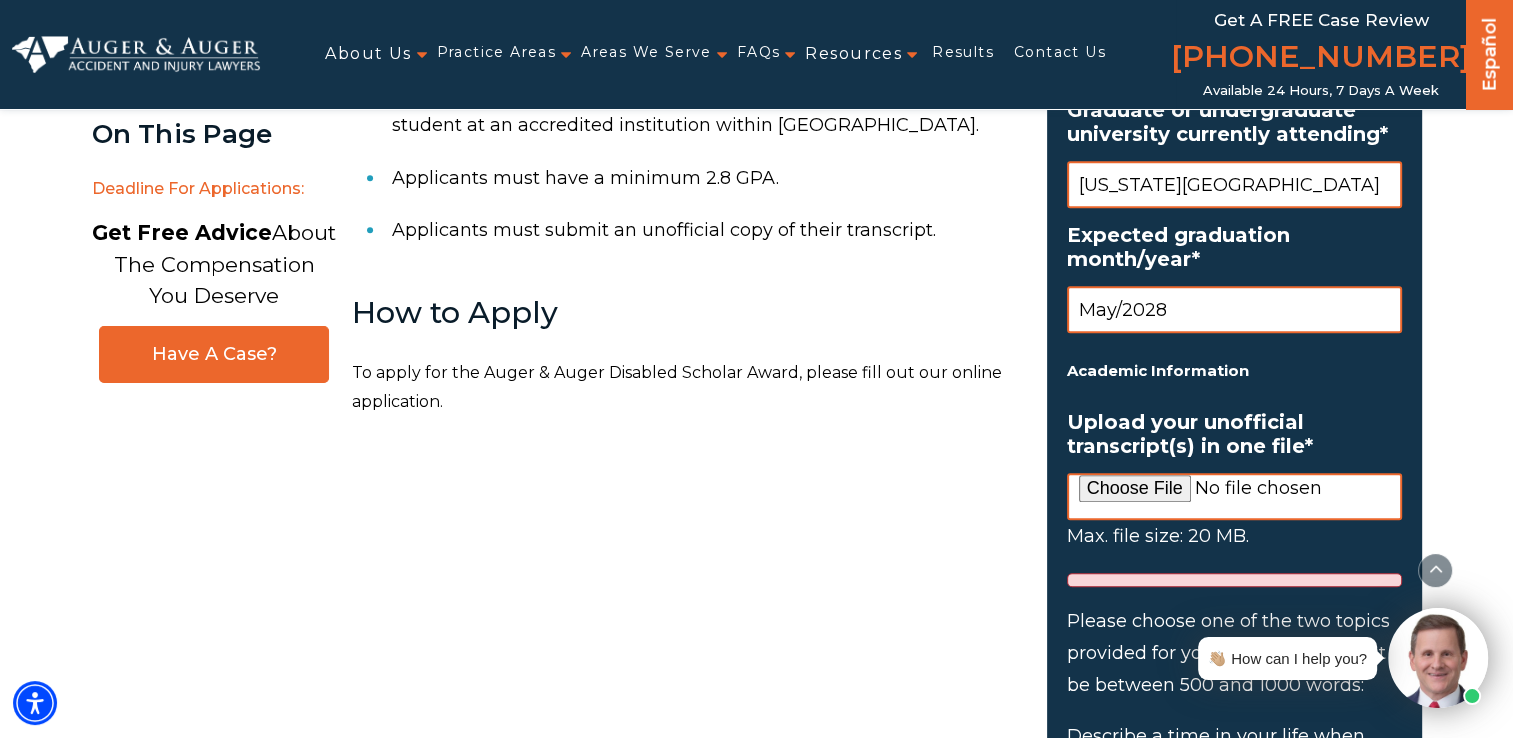 scroll, scrollTop: 1540, scrollLeft: 0, axis: vertical 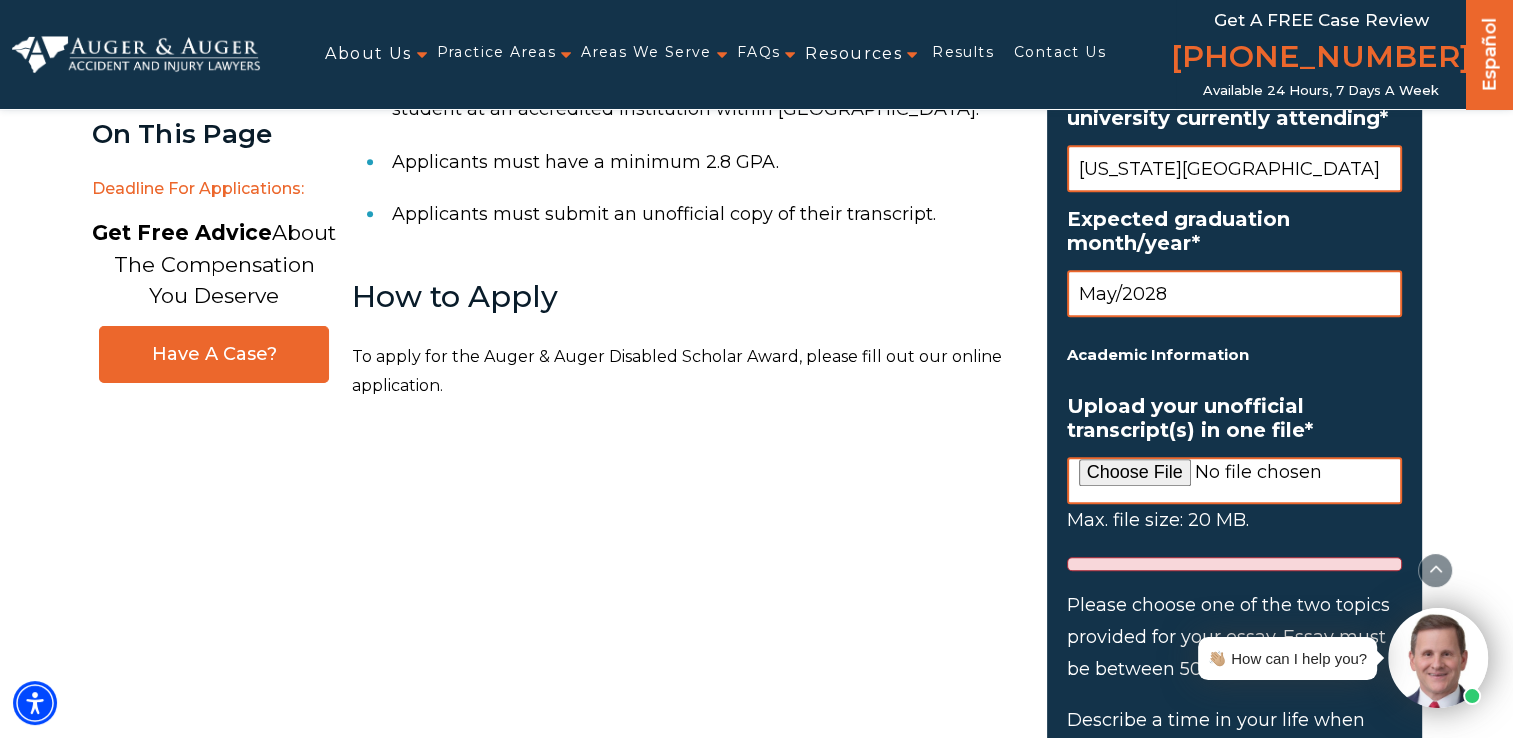 type on "May/2028" 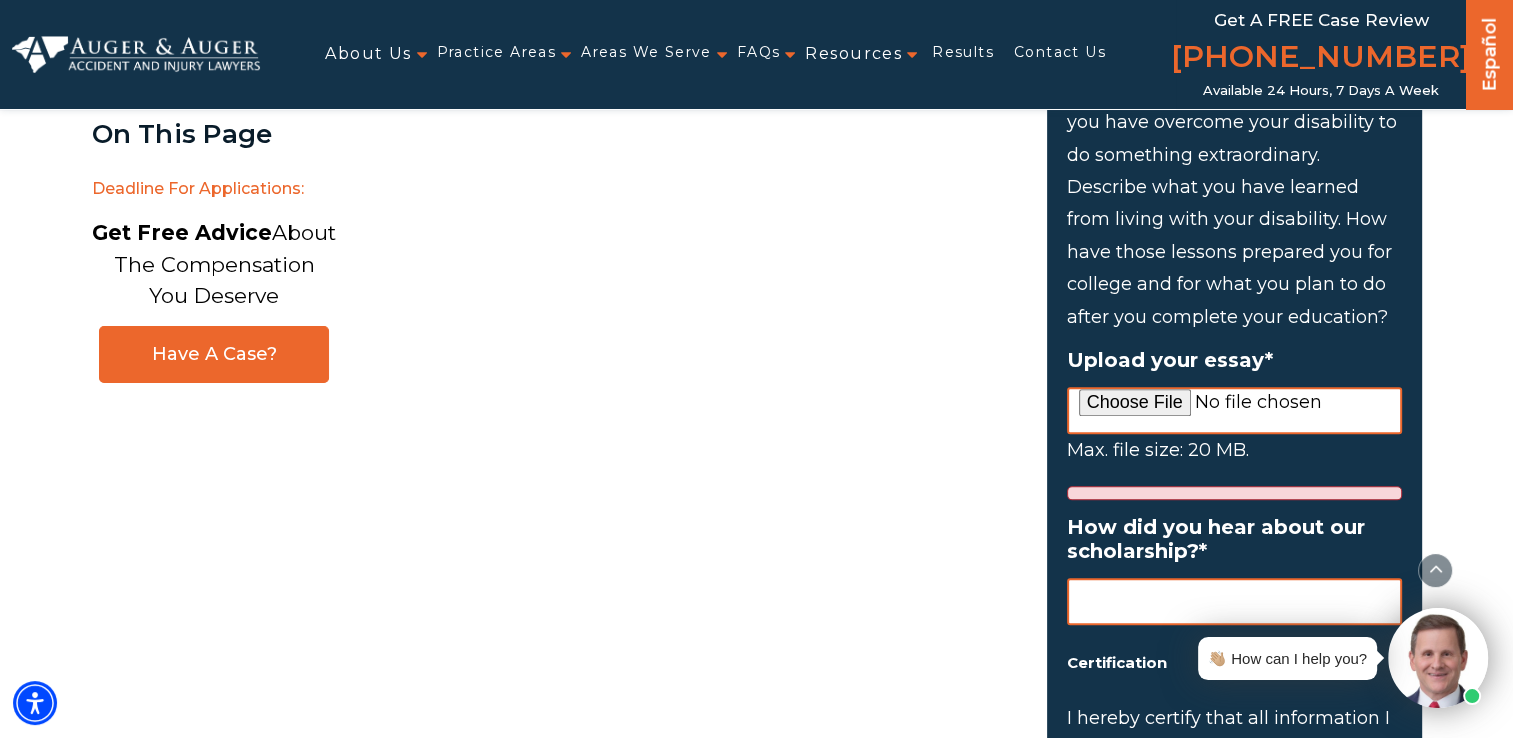 scroll, scrollTop: 2147, scrollLeft: 0, axis: vertical 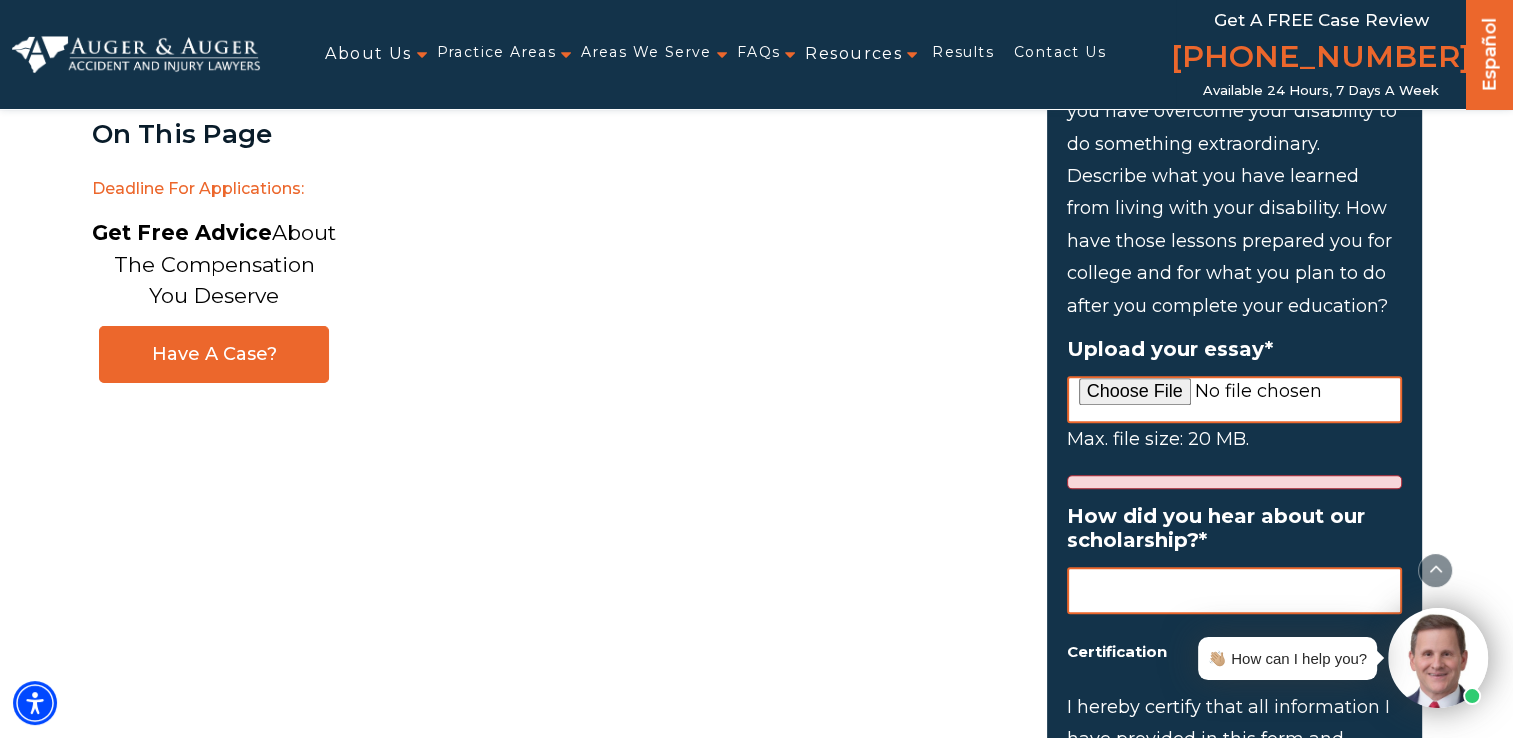 click on "Upload your essay *" at bounding box center [1234, 399] 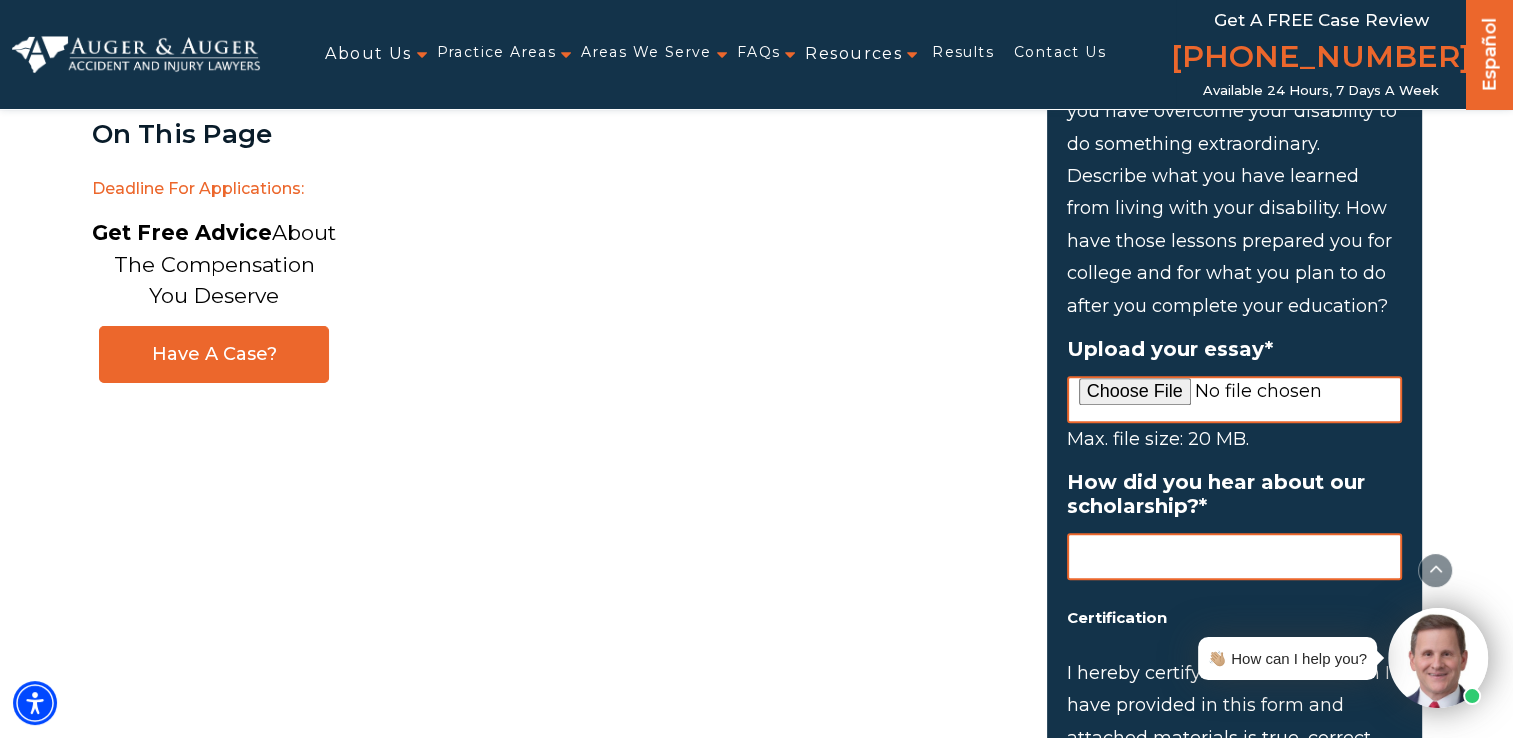 click on "How did you hear about our scholarship? *" at bounding box center (1234, 556) 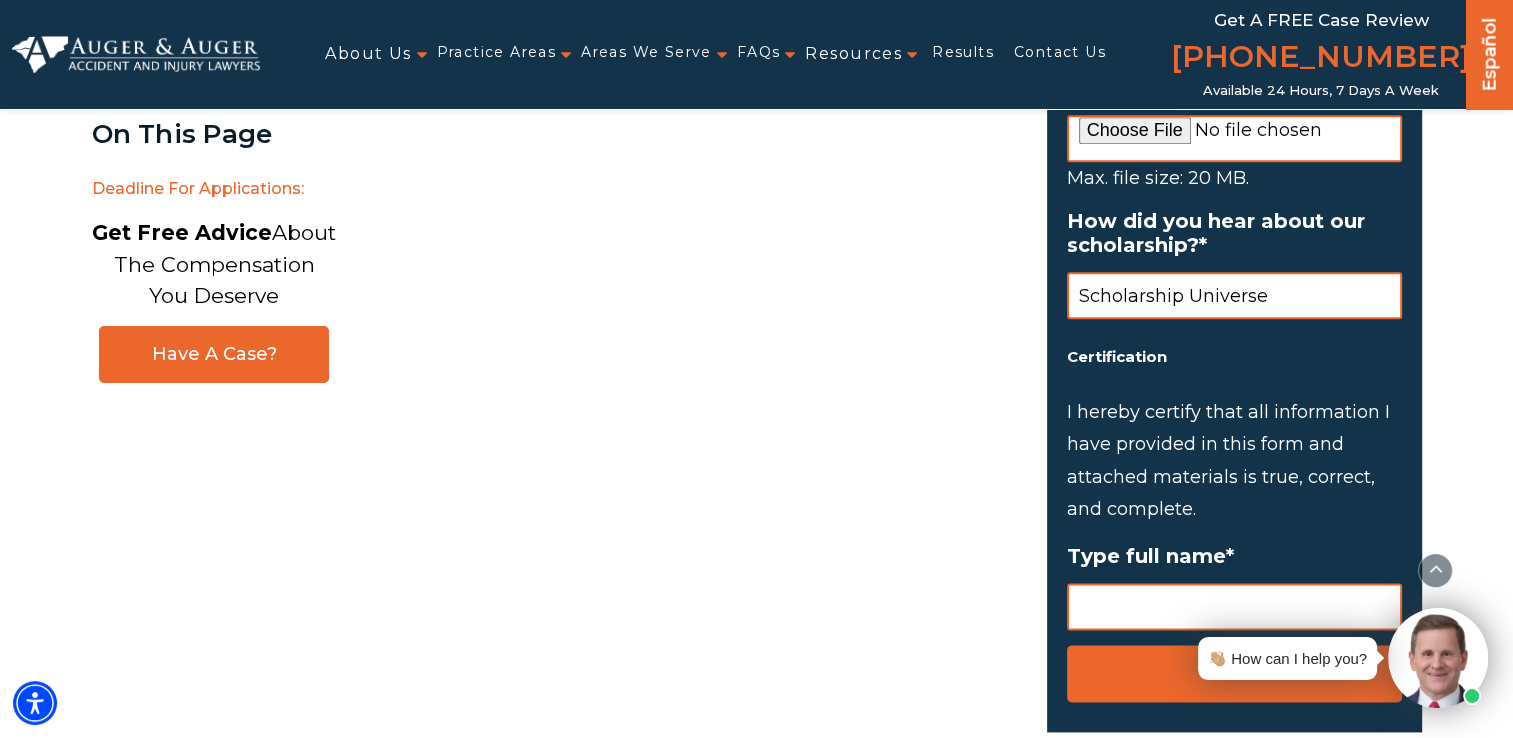 scroll, scrollTop: 2416, scrollLeft: 0, axis: vertical 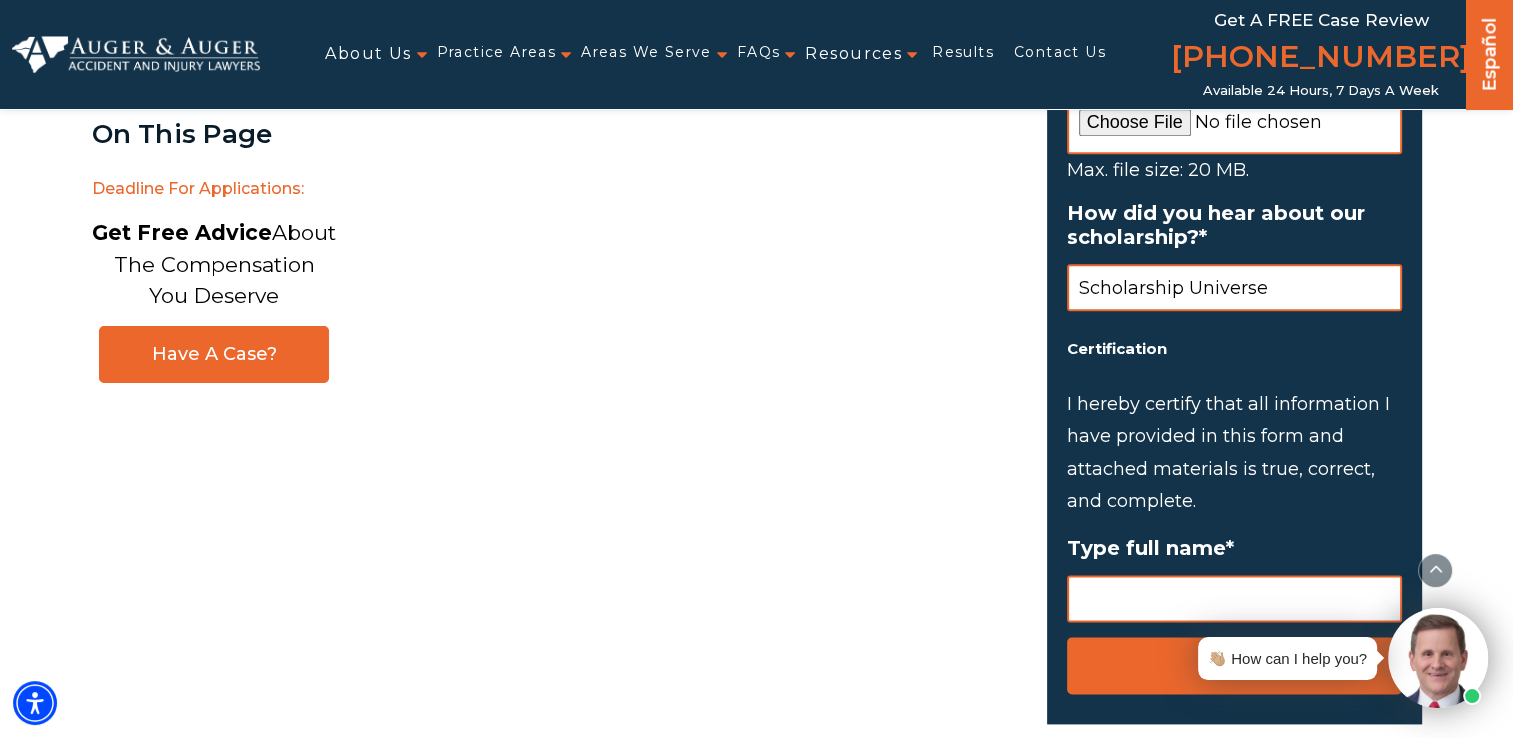type on "Scholarship Universe" 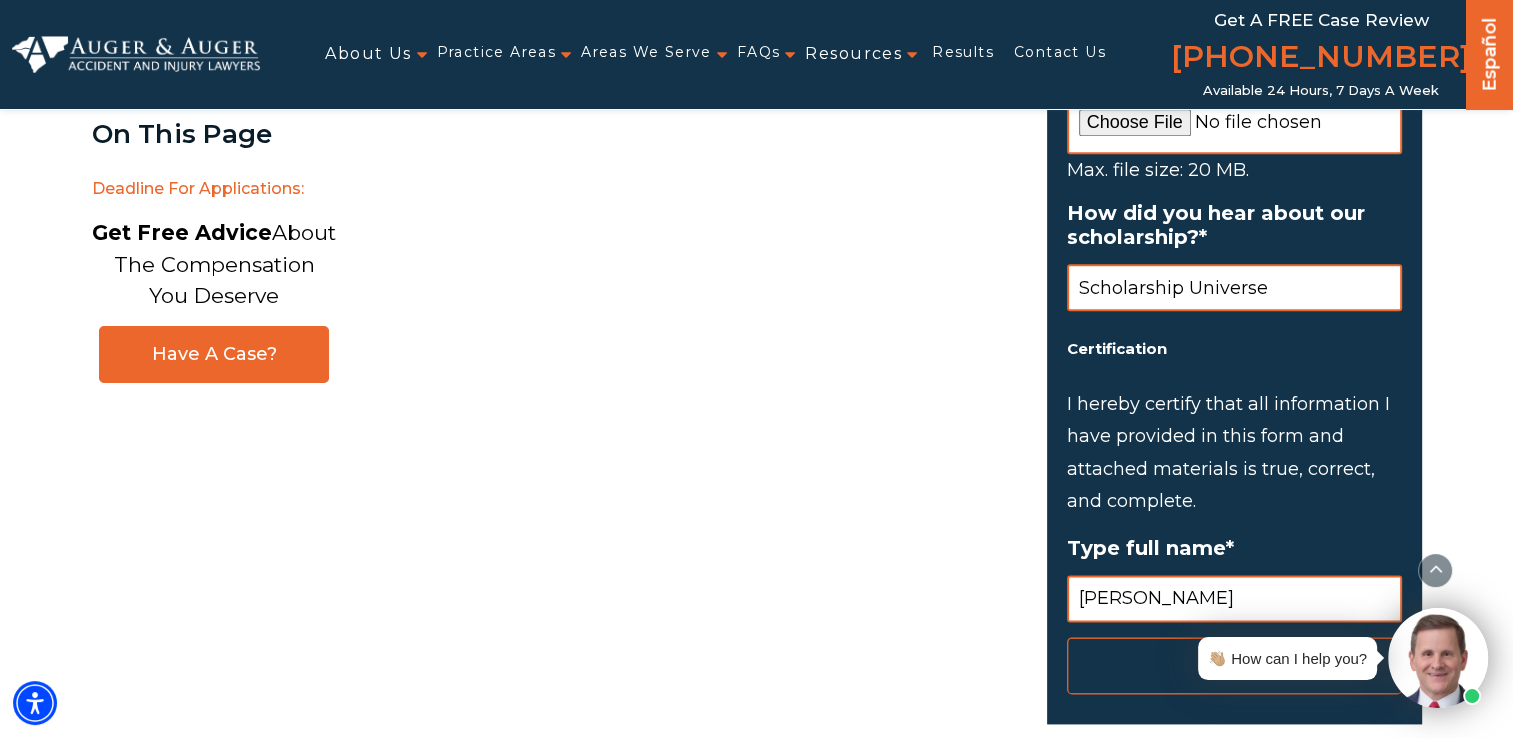 type on "Oakley Peterson" 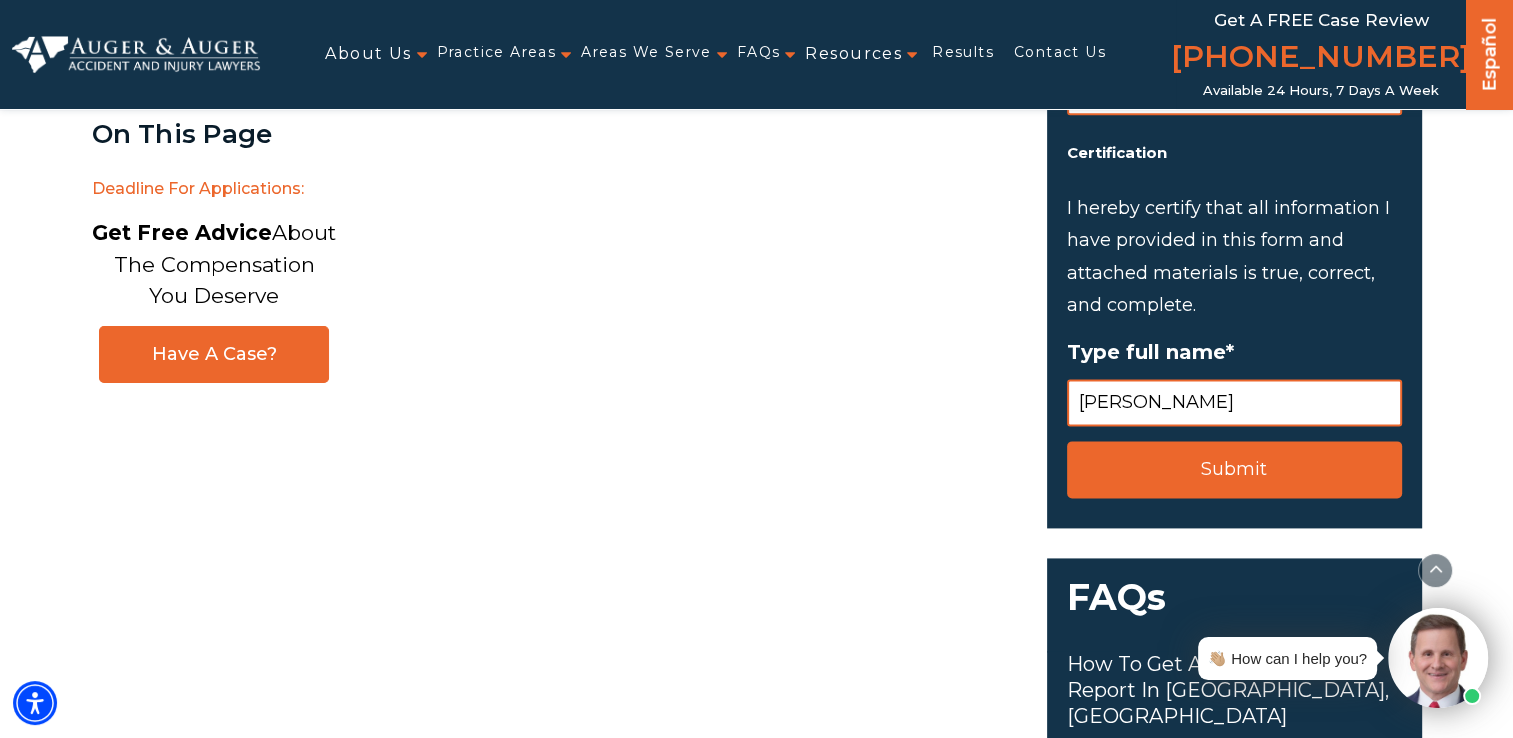 scroll, scrollTop: 2630, scrollLeft: 0, axis: vertical 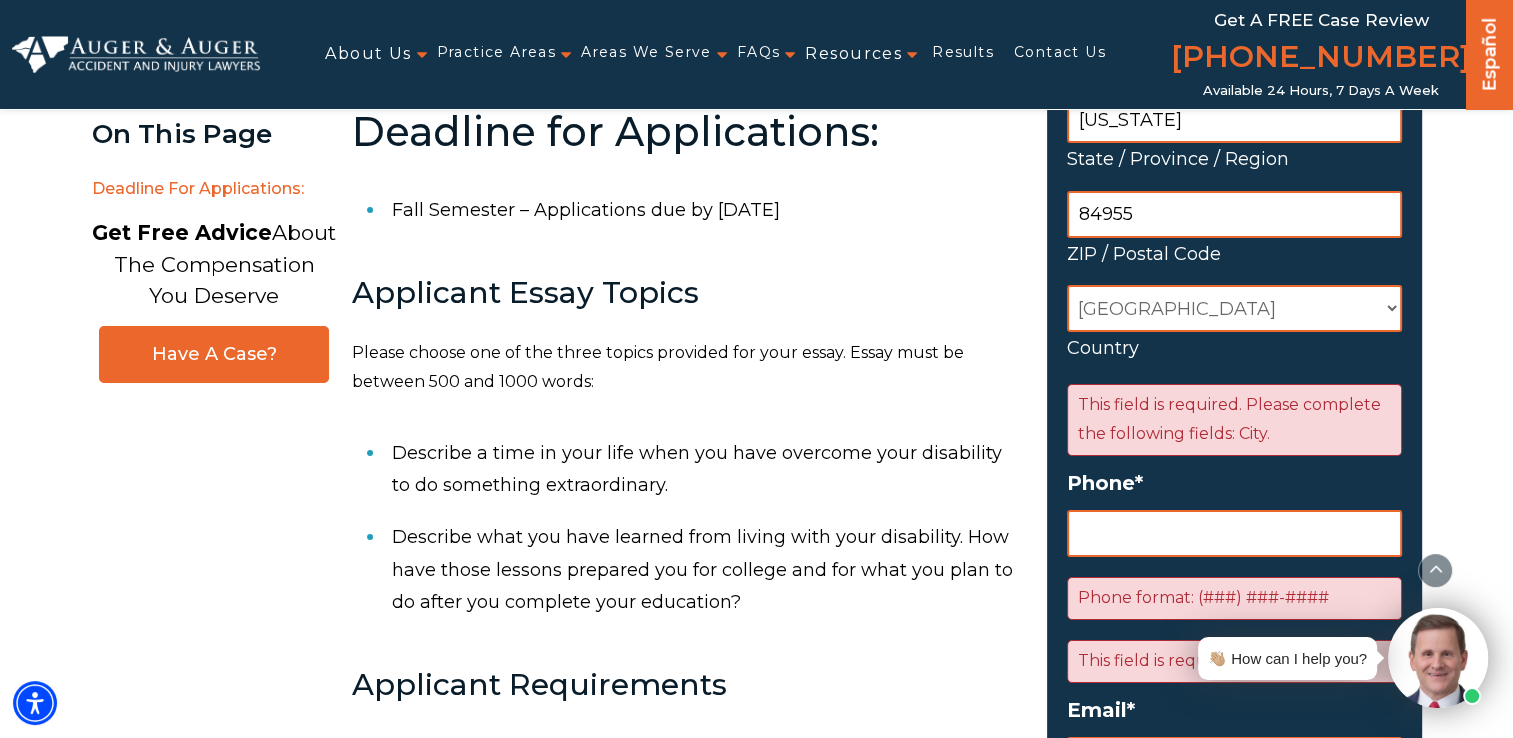click on "[GEOGRAPHIC_DATA] [GEOGRAPHIC_DATA] [GEOGRAPHIC_DATA] [US_STATE] [GEOGRAPHIC_DATA] [GEOGRAPHIC_DATA] [GEOGRAPHIC_DATA] [GEOGRAPHIC_DATA] [GEOGRAPHIC_DATA] [GEOGRAPHIC_DATA] [GEOGRAPHIC_DATA] [GEOGRAPHIC_DATA] [GEOGRAPHIC_DATA] [GEOGRAPHIC_DATA] [GEOGRAPHIC_DATA] [GEOGRAPHIC_DATA] [GEOGRAPHIC_DATA] [GEOGRAPHIC_DATA] [GEOGRAPHIC_DATA] [GEOGRAPHIC_DATA] [GEOGRAPHIC_DATA] [GEOGRAPHIC_DATA] [GEOGRAPHIC_DATA] [GEOGRAPHIC_DATA] [GEOGRAPHIC_DATA] [GEOGRAPHIC_DATA] [GEOGRAPHIC_DATA], [GEOGRAPHIC_DATA] [GEOGRAPHIC_DATA] [GEOGRAPHIC_DATA] [GEOGRAPHIC_DATA] [GEOGRAPHIC_DATA] [GEOGRAPHIC_DATA] [GEOGRAPHIC_DATA] [GEOGRAPHIC_DATA] [GEOGRAPHIC_DATA] [GEOGRAPHIC_DATA] [GEOGRAPHIC_DATA] [GEOGRAPHIC_DATA] [GEOGRAPHIC_DATA] [GEOGRAPHIC_DATA] [GEOGRAPHIC_DATA] [GEOGRAPHIC_DATA] [GEOGRAPHIC_DATA] [GEOGRAPHIC_DATA] [GEOGRAPHIC_DATA] [GEOGRAPHIC_DATA] [GEOGRAPHIC_DATA] [GEOGRAPHIC_DATA] [GEOGRAPHIC_DATA] [GEOGRAPHIC_DATA] [GEOGRAPHIC_DATA], [GEOGRAPHIC_DATA] [GEOGRAPHIC_DATA] [GEOGRAPHIC_DATA] [GEOGRAPHIC_DATA] [GEOGRAPHIC_DATA] [GEOGRAPHIC_DATA] [GEOGRAPHIC_DATA] [GEOGRAPHIC_DATA] [GEOGRAPHIC_DATA] [GEOGRAPHIC_DATA] [GEOGRAPHIC_DATA] [GEOGRAPHIC_DATA] [GEOGRAPHIC_DATA] [GEOGRAPHIC_DATA] [GEOGRAPHIC_DATA] [GEOGRAPHIC_DATA] [GEOGRAPHIC_DATA] [GEOGRAPHIC_DATA] [GEOGRAPHIC_DATA] [GEOGRAPHIC_DATA] [GEOGRAPHIC_DATA] [GEOGRAPHIC_DATA] [GEOGRAPHIC_DATA] [GEOGRAPHIC_DATA] [GEOGRAPHIC_DATA] [GEOGRAPHIC_DATA] [GEOGRAPHIC_DATA] [GEOGRAPHIC_DATA] [GEOGRAPHIC_DATA] [GEOGRAPHIC_DATA] [US_STATE] [GEOGRAPHIC_DATA] [GEOGRAPHIC_DATA] [GEOGRAPHIC_DATA] [GEOGRAPHIC_DATA] [GEOGRAPHIC_DATA] [GEOGRAPHIC_DATA] [GEOGRAPHIC_DATA] [US_STATE] [GEOGRAPHIC_DATA] [GEOGRAPHIC_DATA] [GEOGRAPHIC_DATA] [GEOGRAPHIC_DATA] [GEOGRAPHIC_DATA]" at bounding box center (1234, 308) 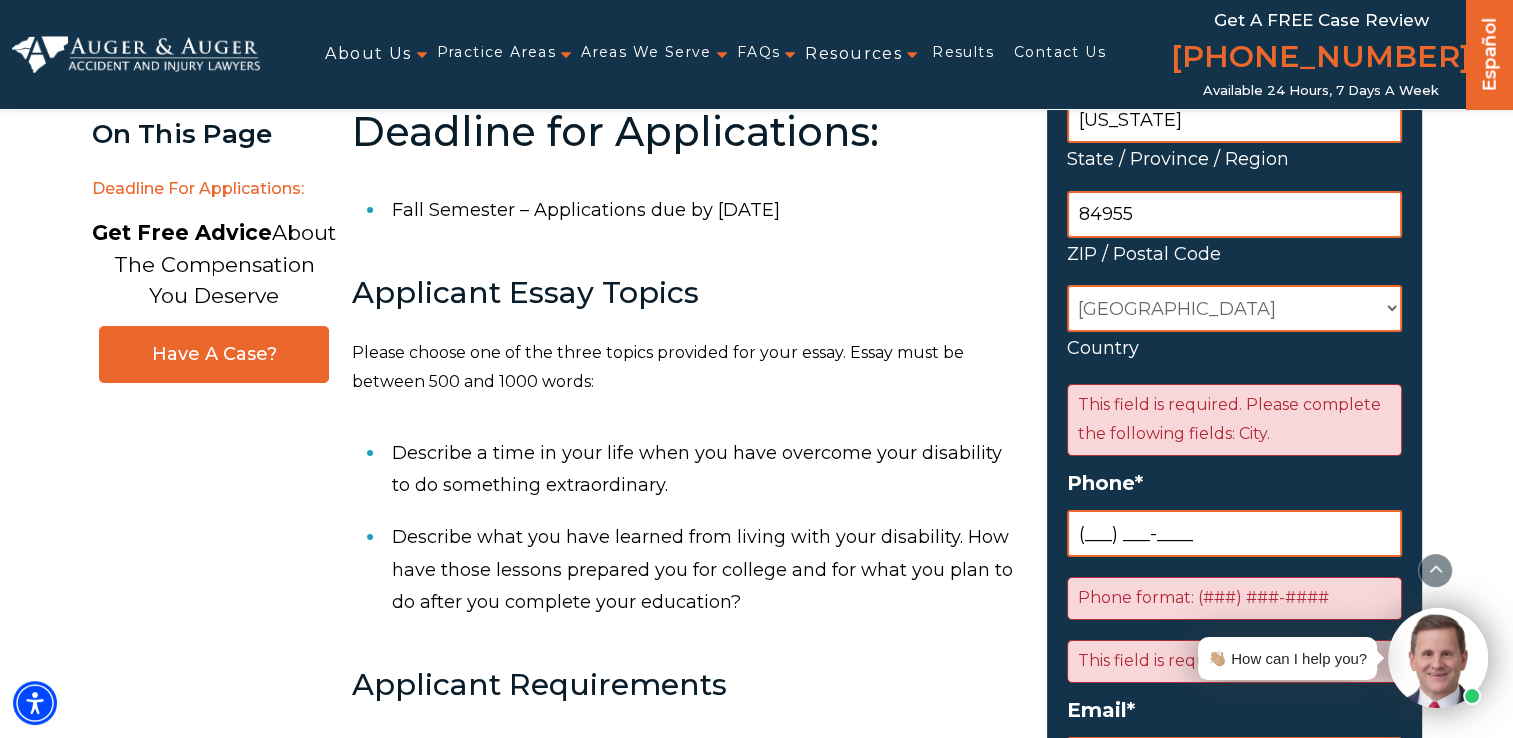 click on "(___) ___-____" at bounding box center [1234, 533] 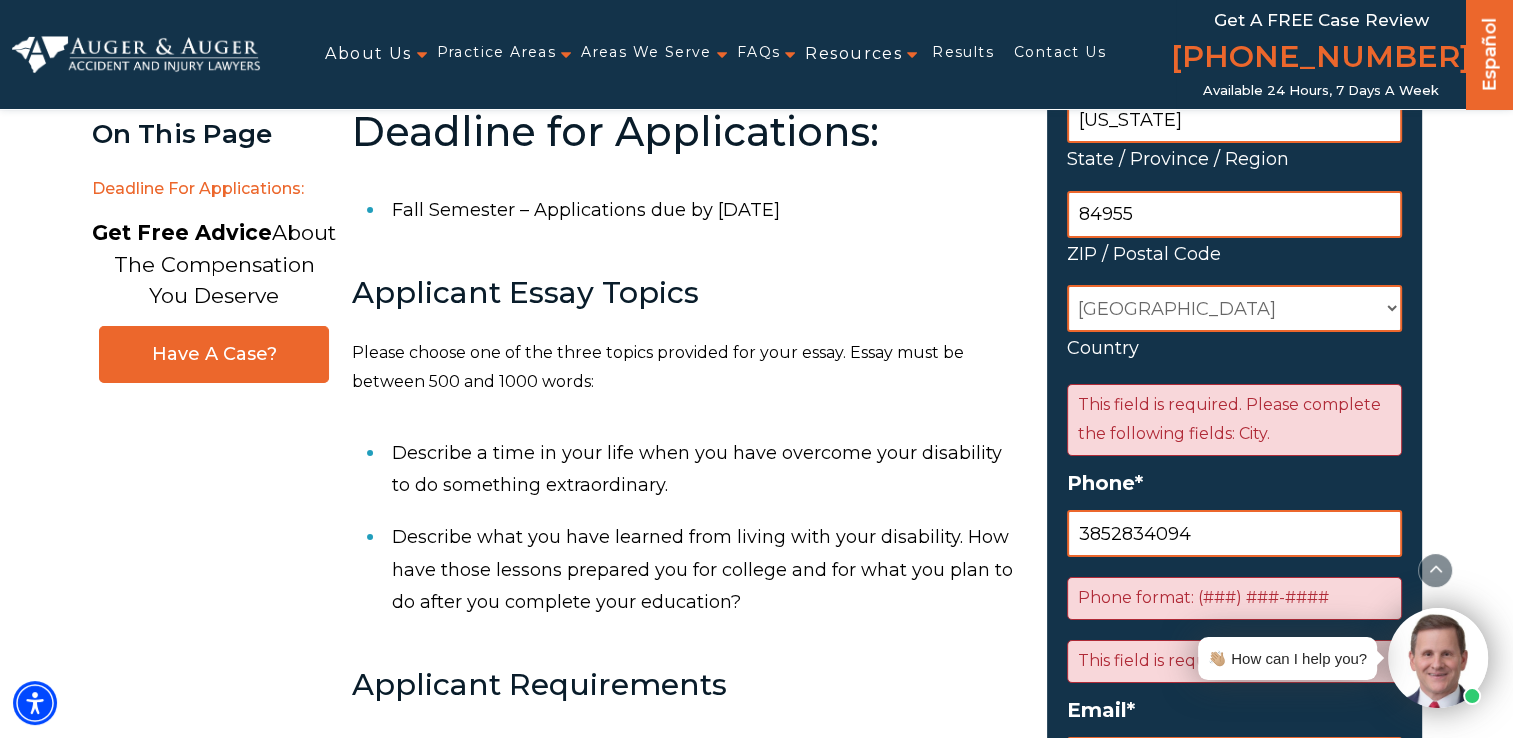 type on "(385) 283-4094" 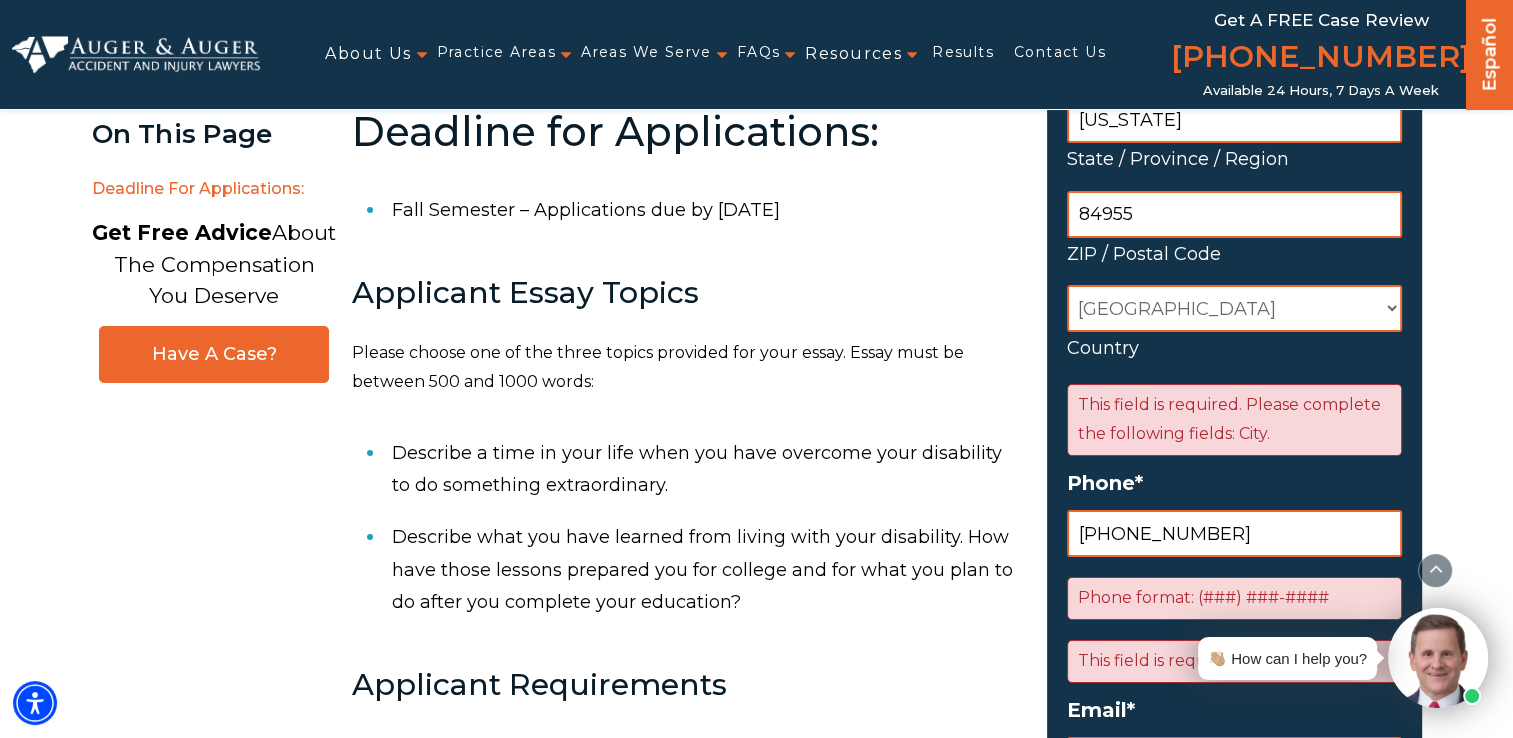 type on "petersonoakley9@gmail.com" 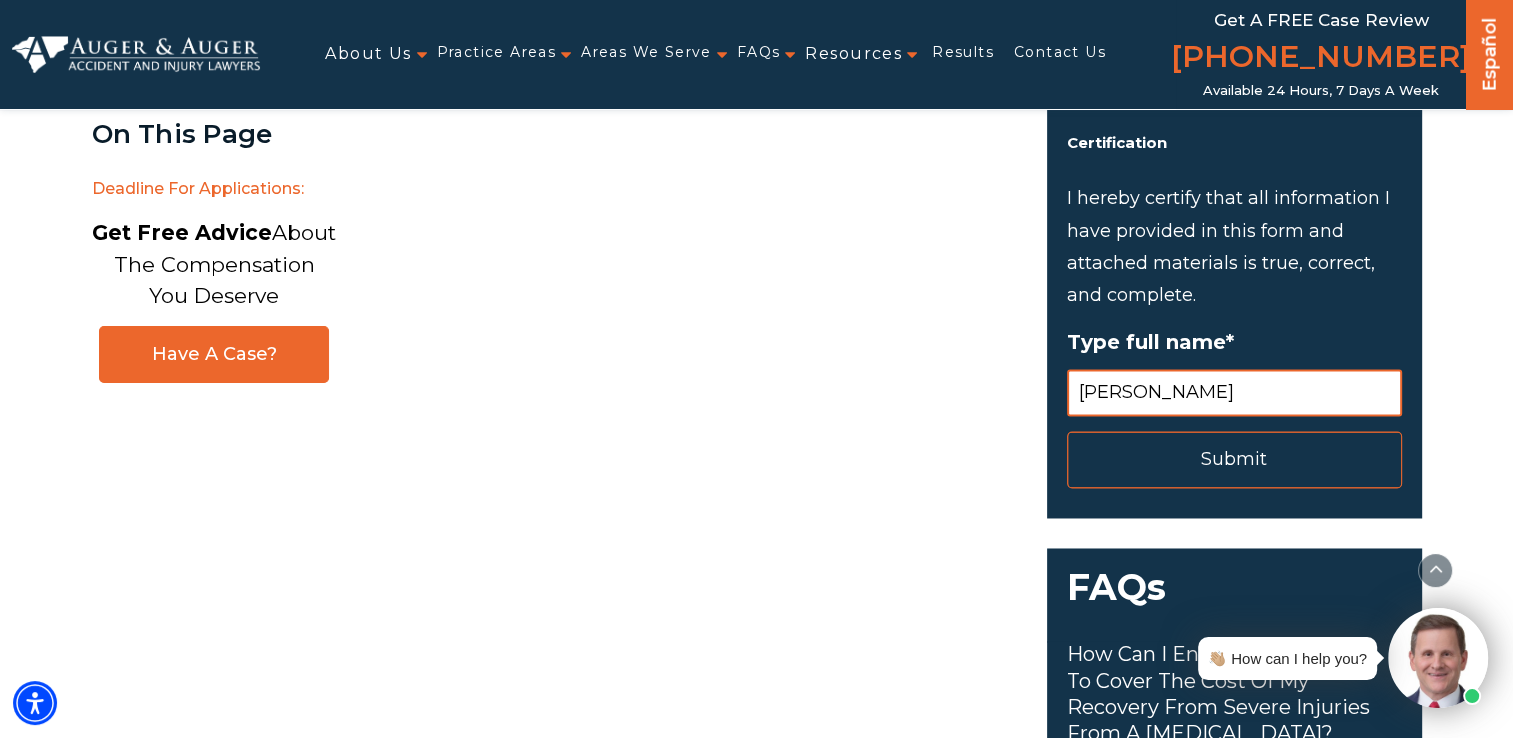 scroll, scrollTop: 3104, scrollLeft: 0, axis: vertical 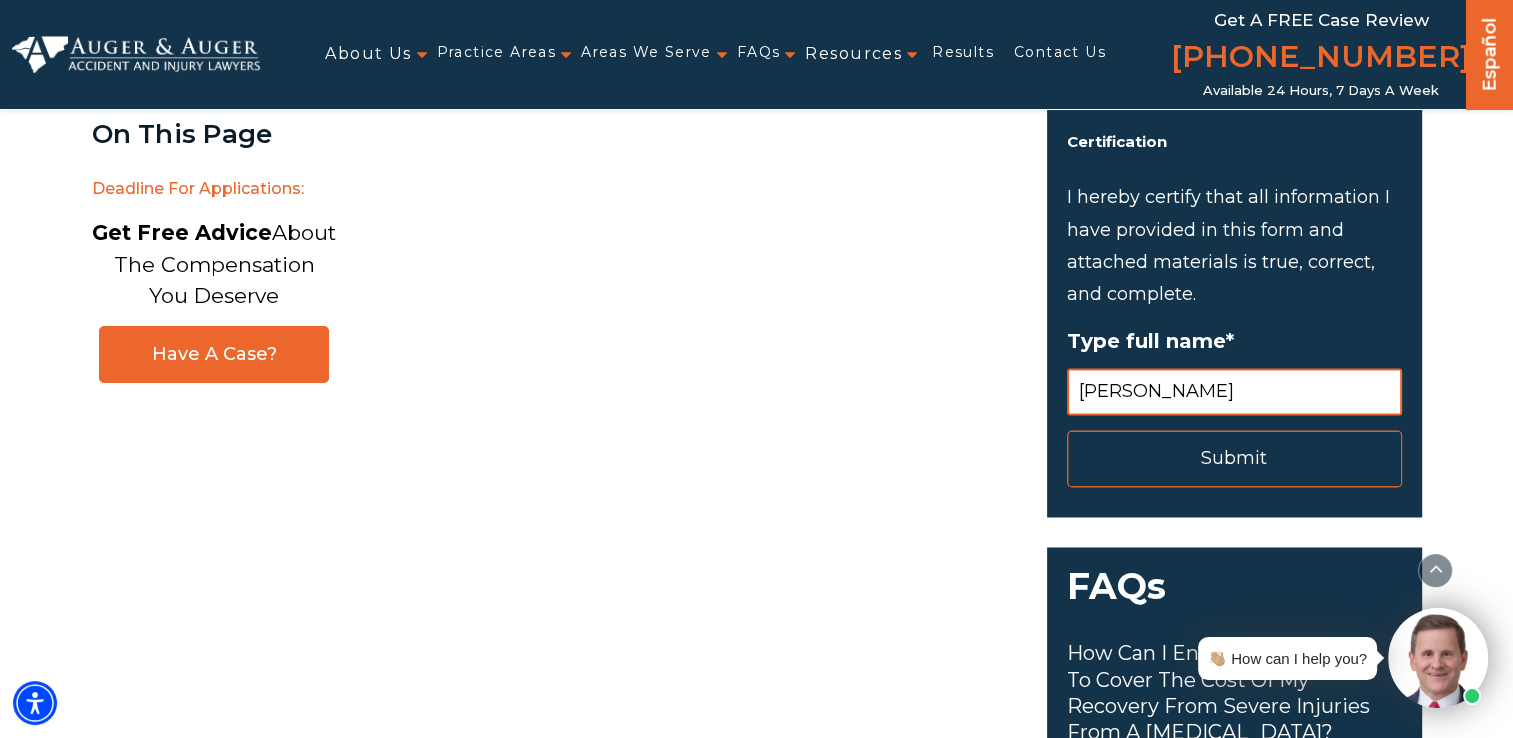 click on "Submit" at bounding box center (1234, 458) 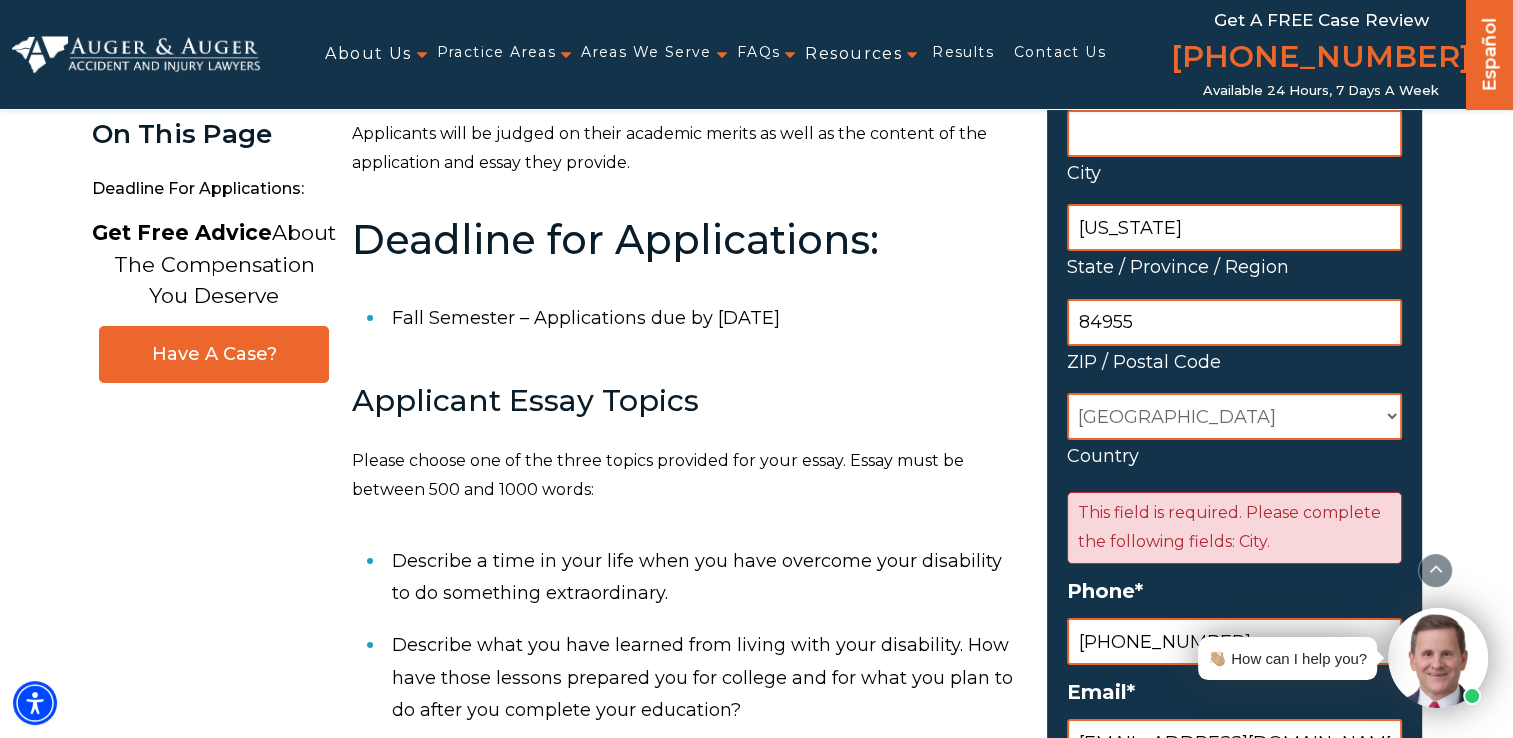 scroll, scrollTop: 598, scrollLeft: 0, axis: vertical 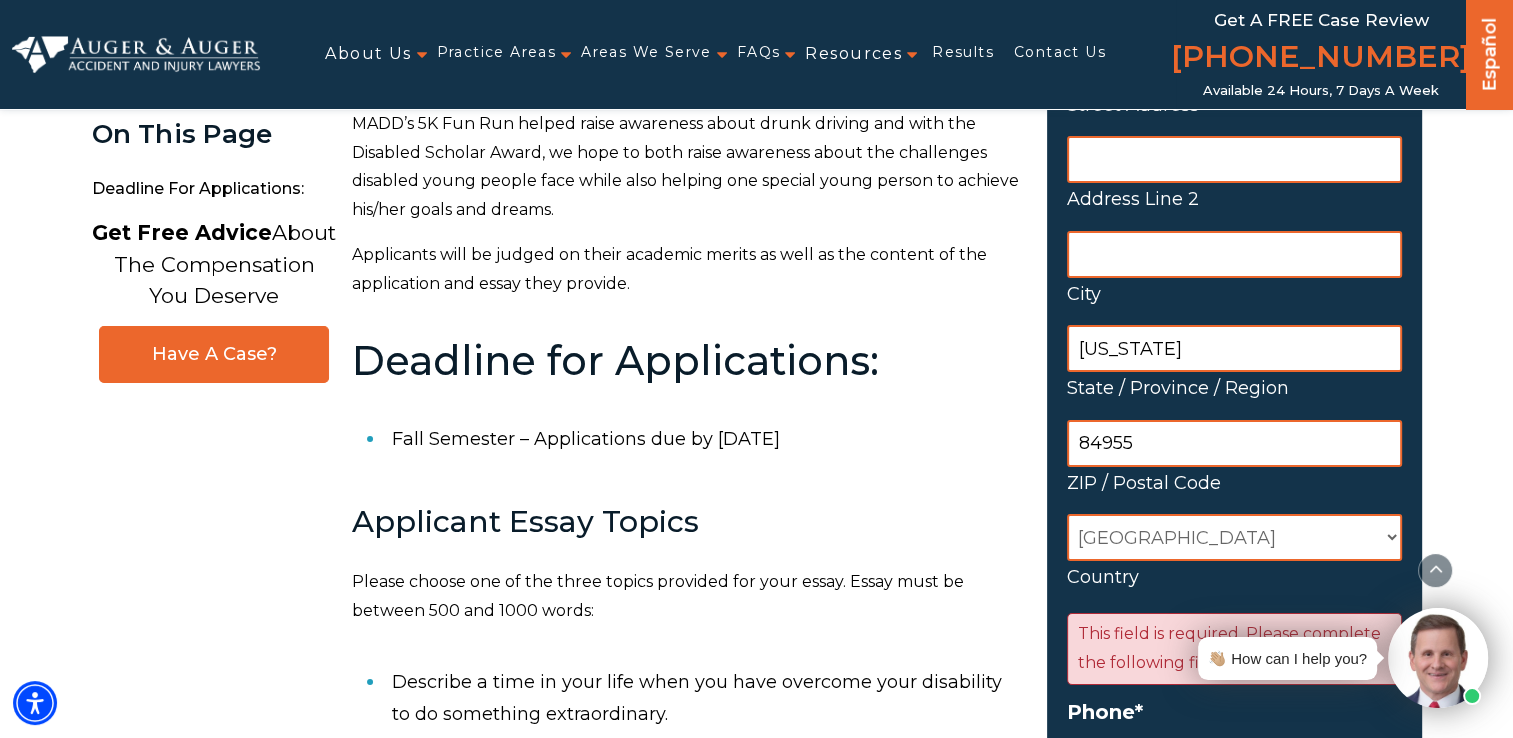 click on "City" at bounding box center (1234, 254) 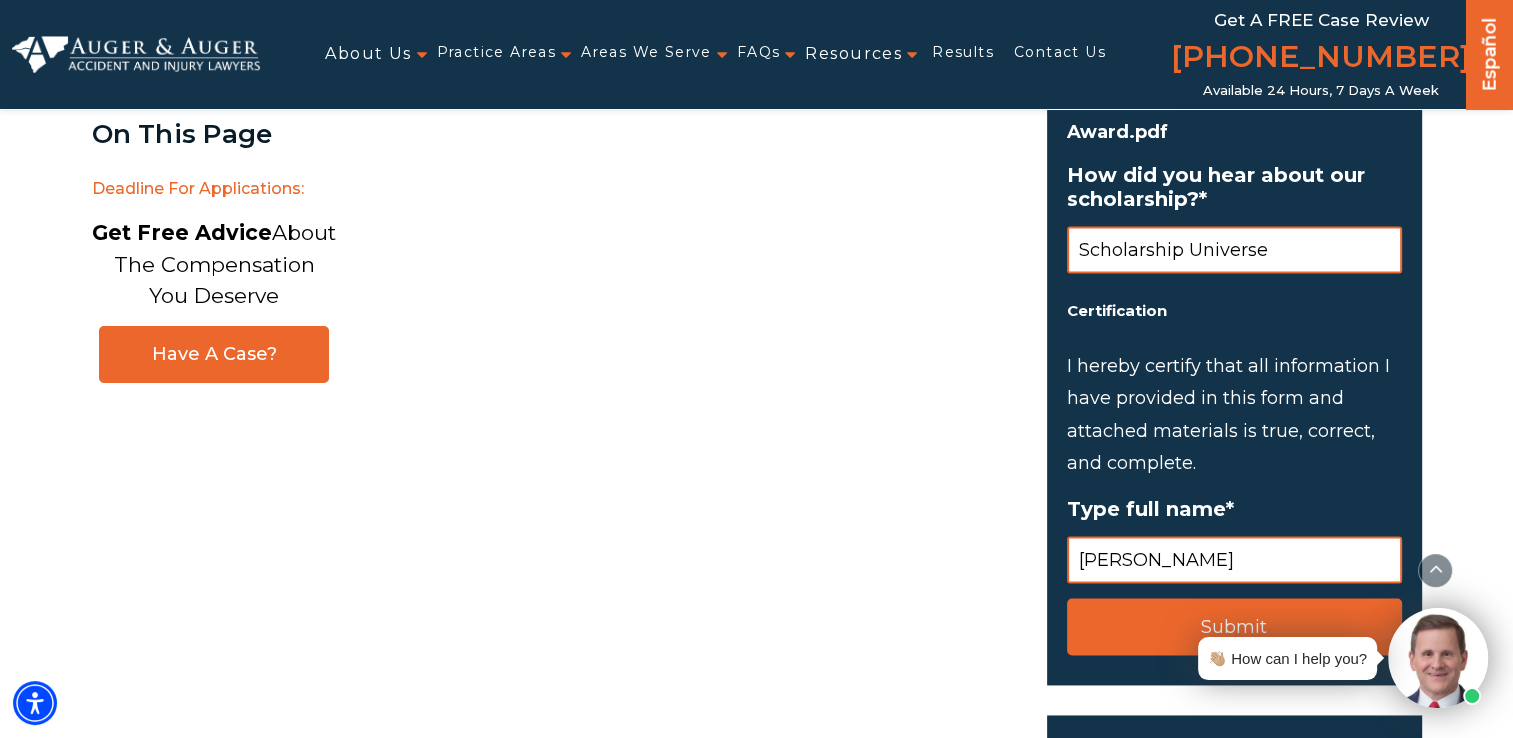 scroll, scrollTop: 2976, scrollLeft: 0, axis: vertical 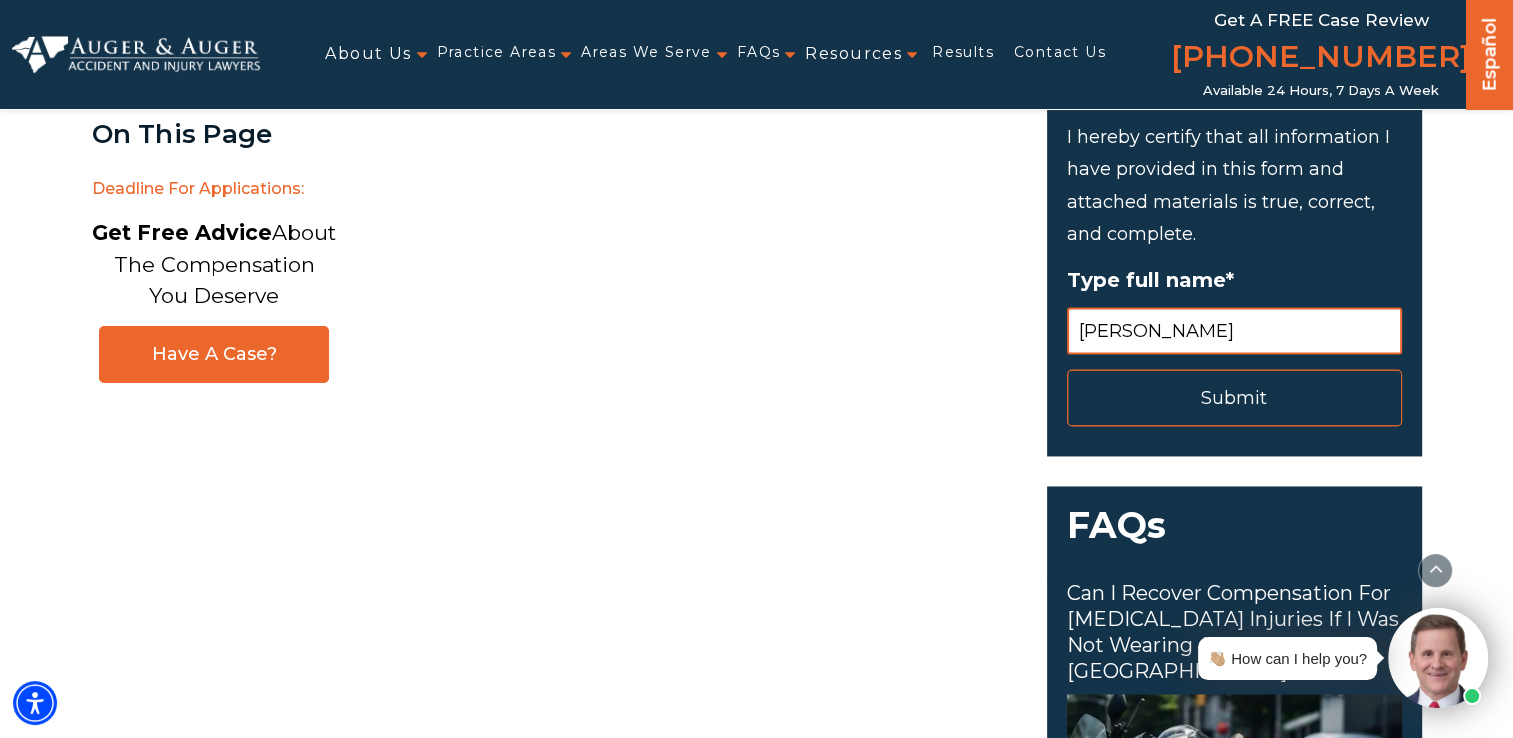 type on "Santaquin" 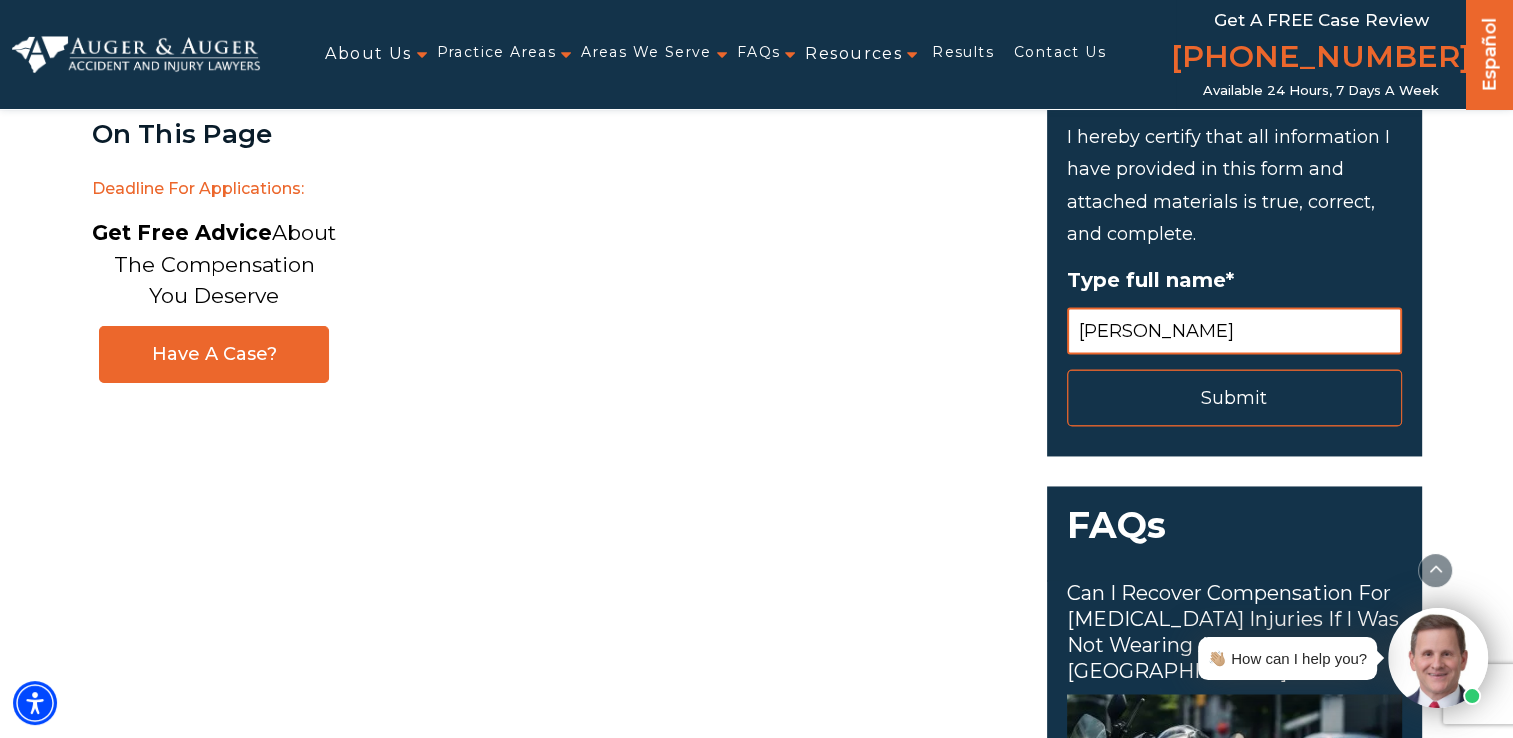 click on "Submit" at bounding box center [1234, 397] 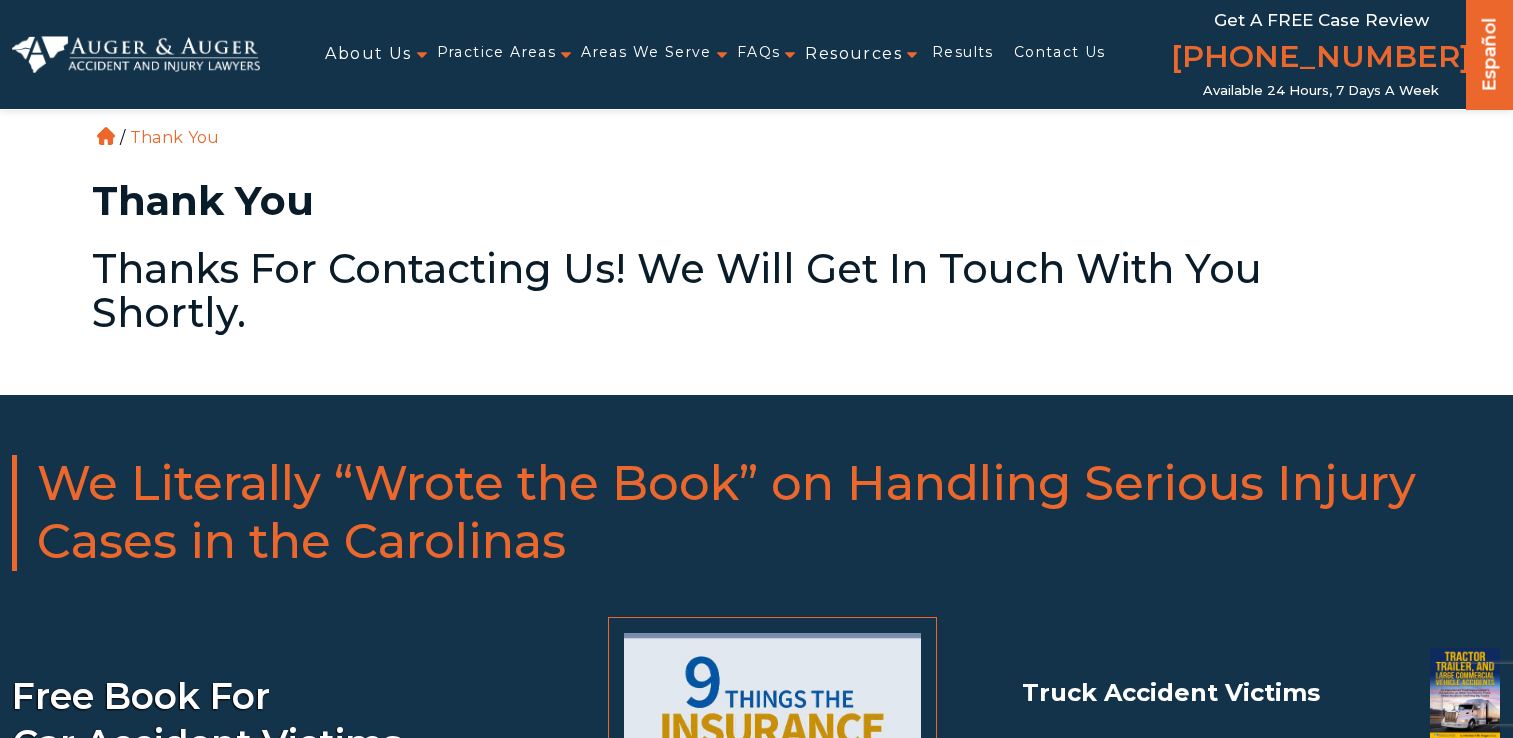 scroll, scrollTop: 0, scrollLeft: 0, axis: both 